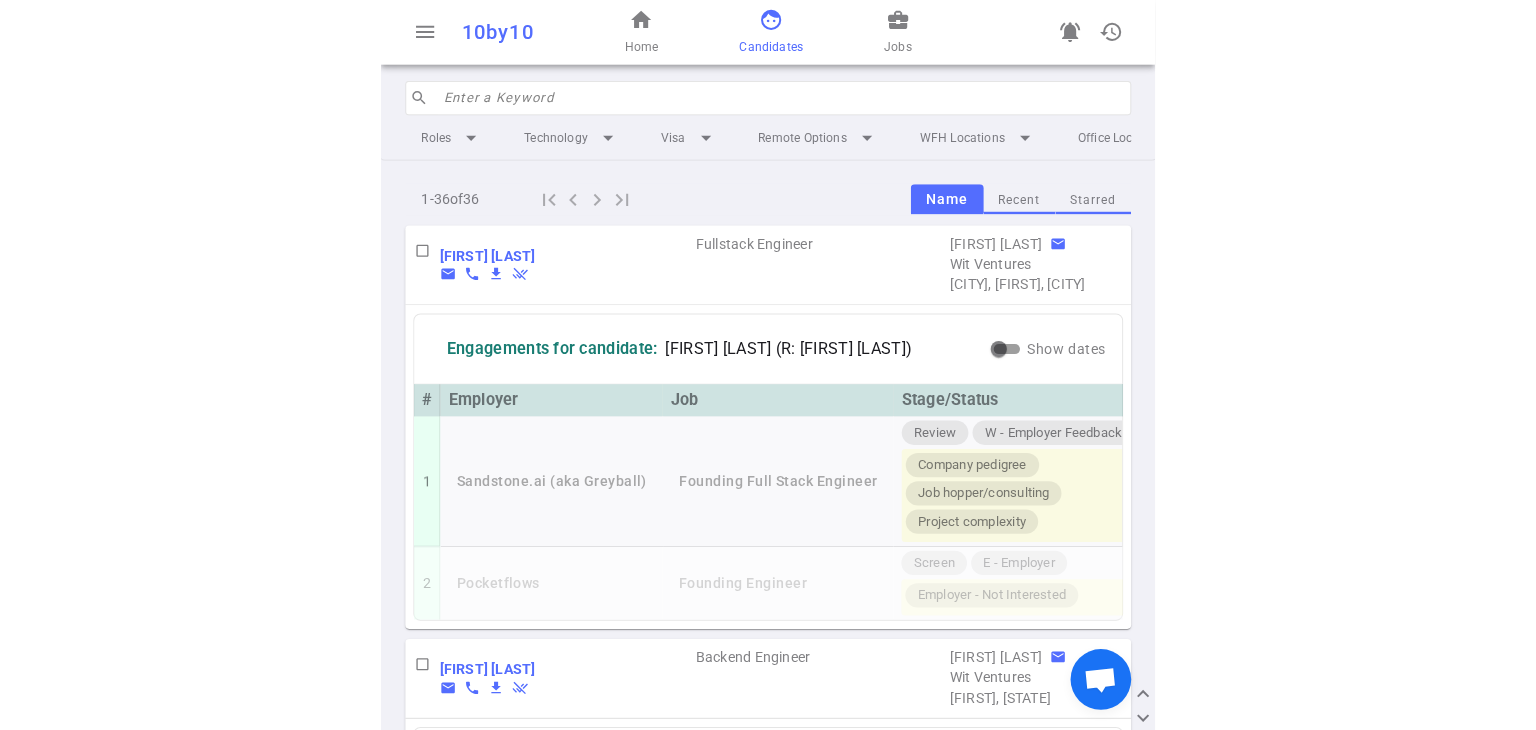 scroll, scrollTop: 0, scrollLeft: 0, axis: both 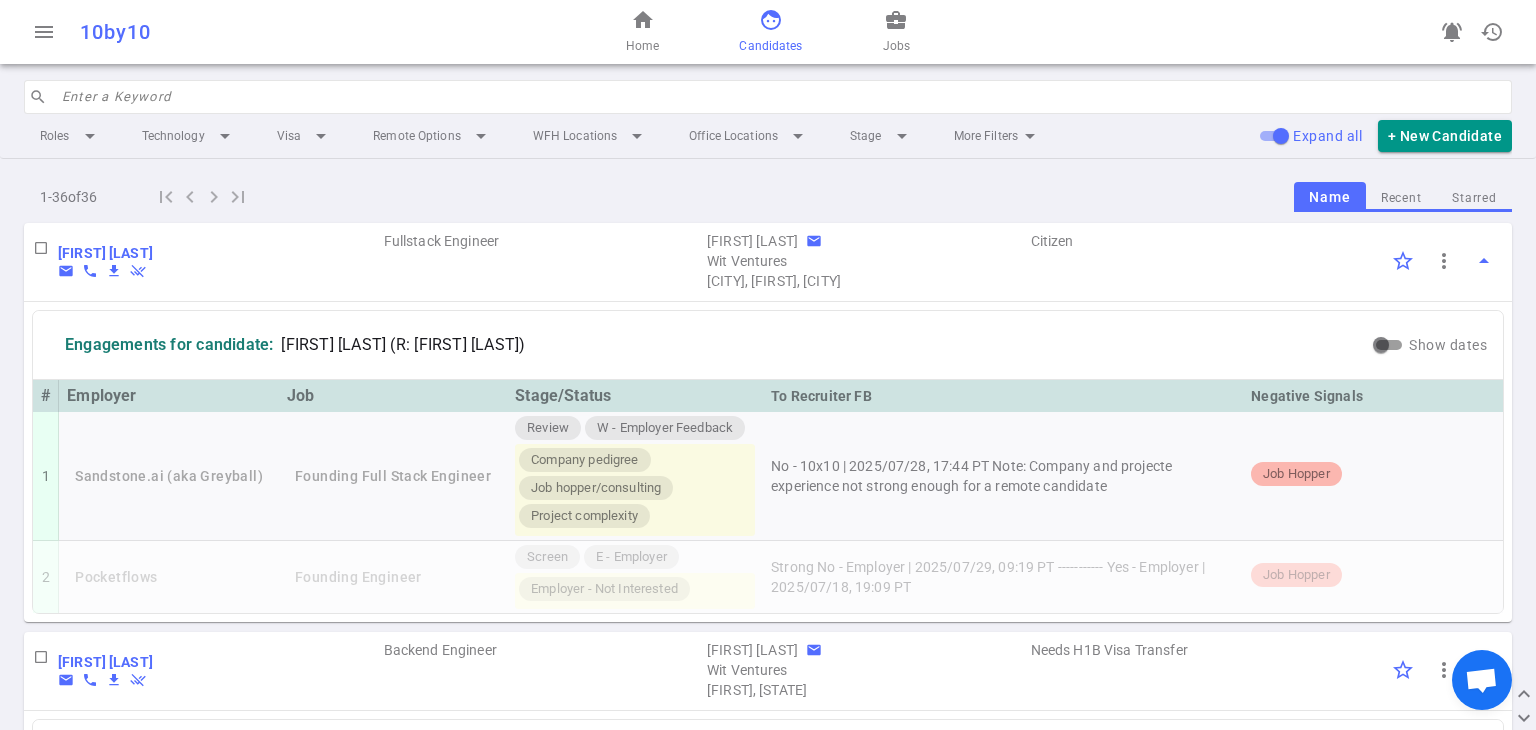 click at bounding box center (781, 97) 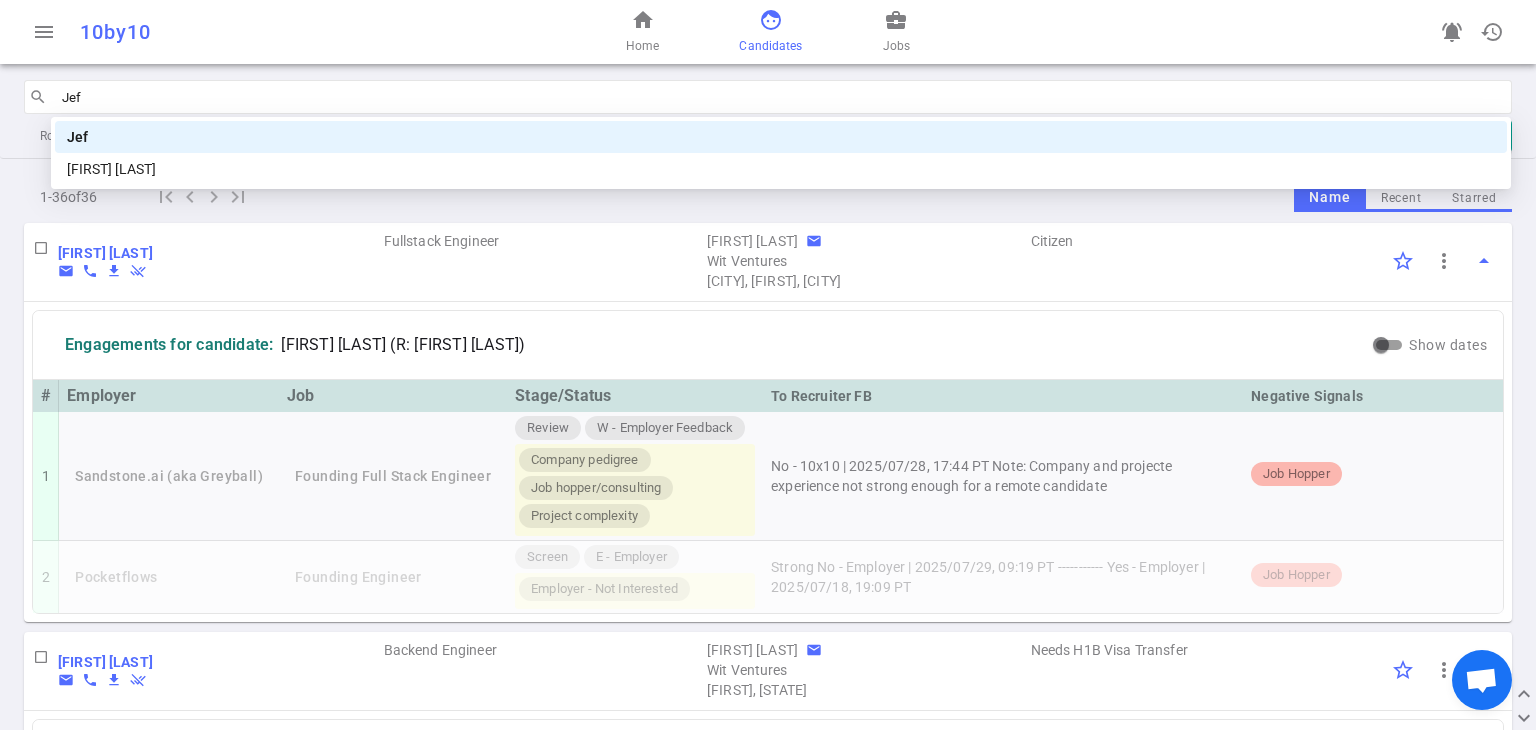 type on "Jeff" 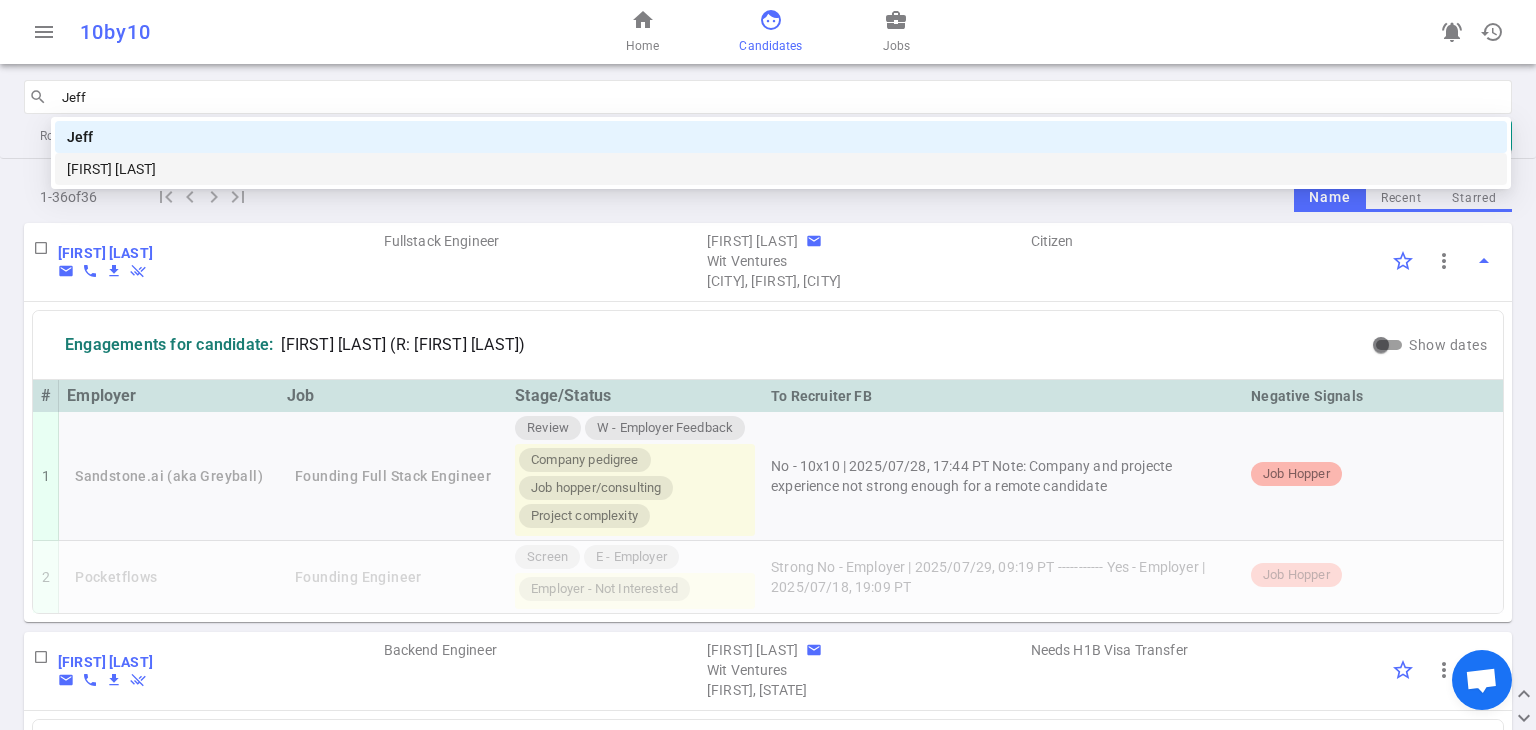 click on "[FIRST] [LAST]" at bounding box center [781, 169] 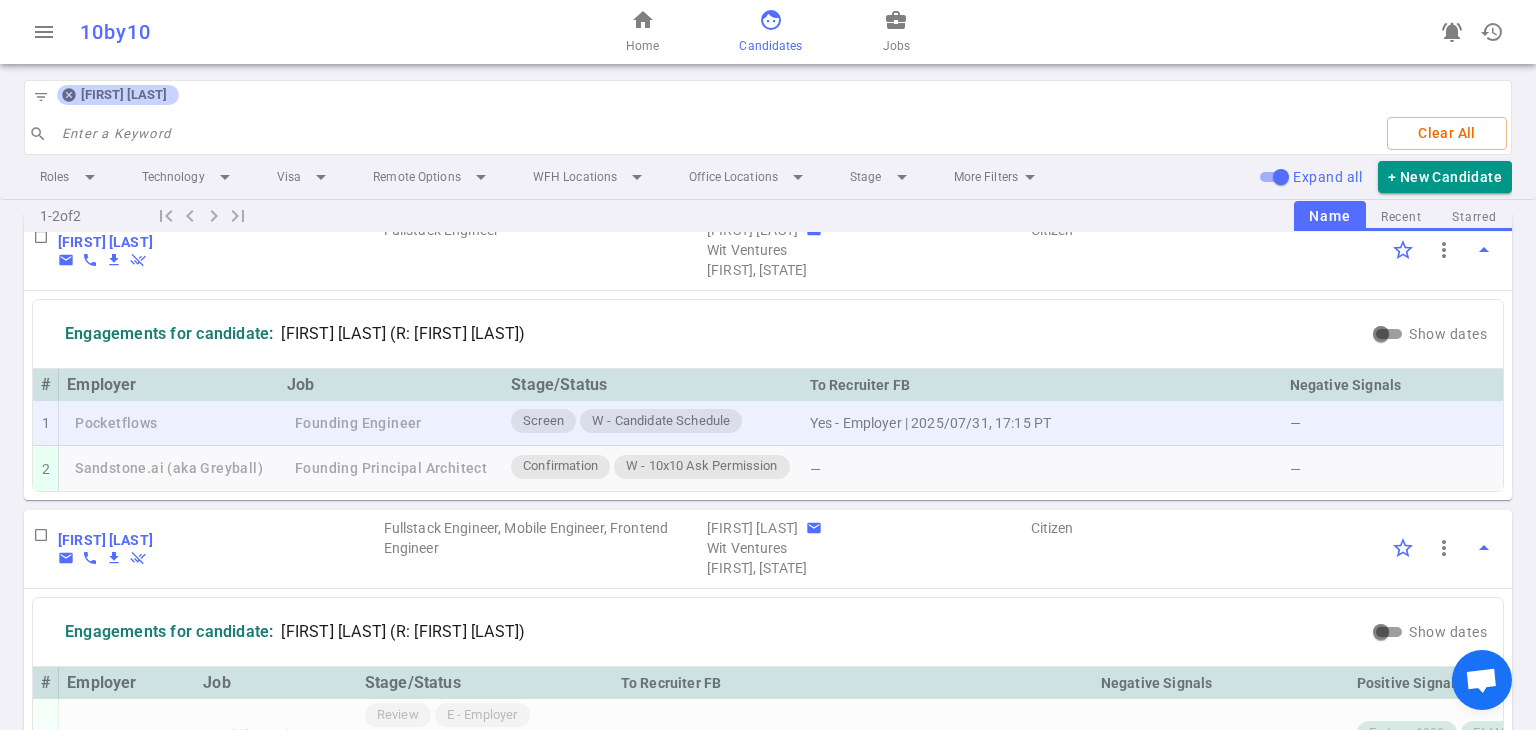 scroll, scrollTop: 0, scrollLeft: 0, axis: both 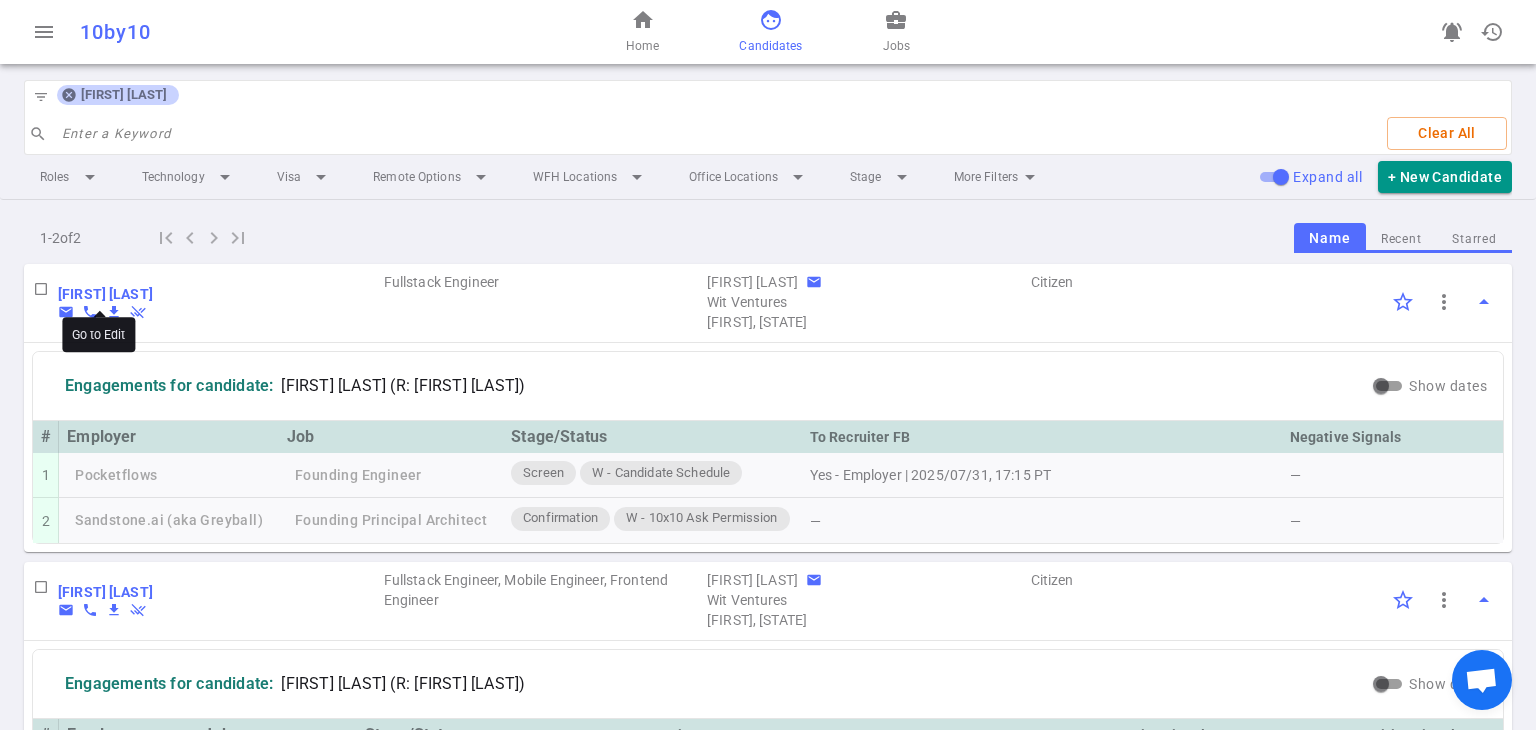 click on "[FIRST] [LAST]" at bounding box center [105, 294] 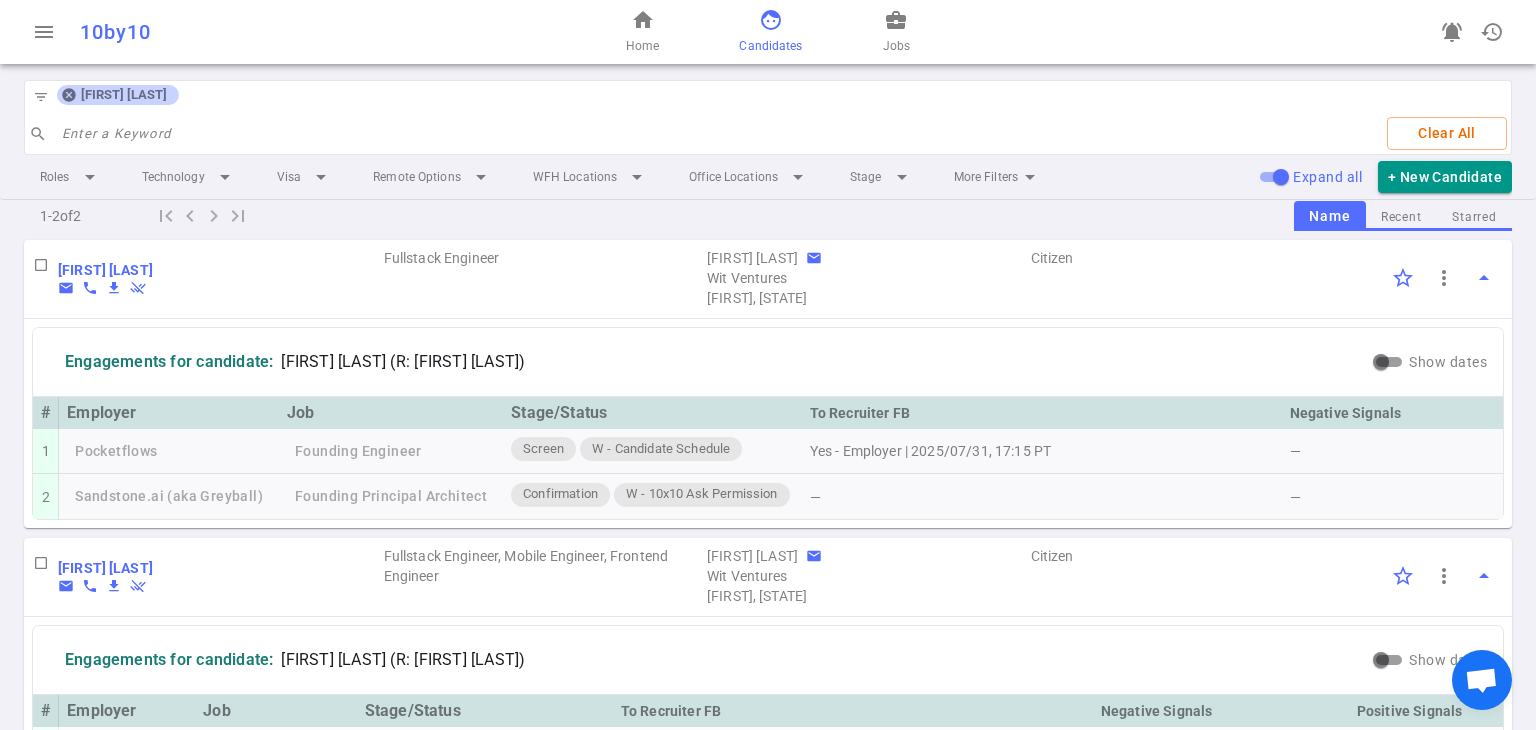 scroll, scrollTop: 0, scrollLeft: 0, axis: both 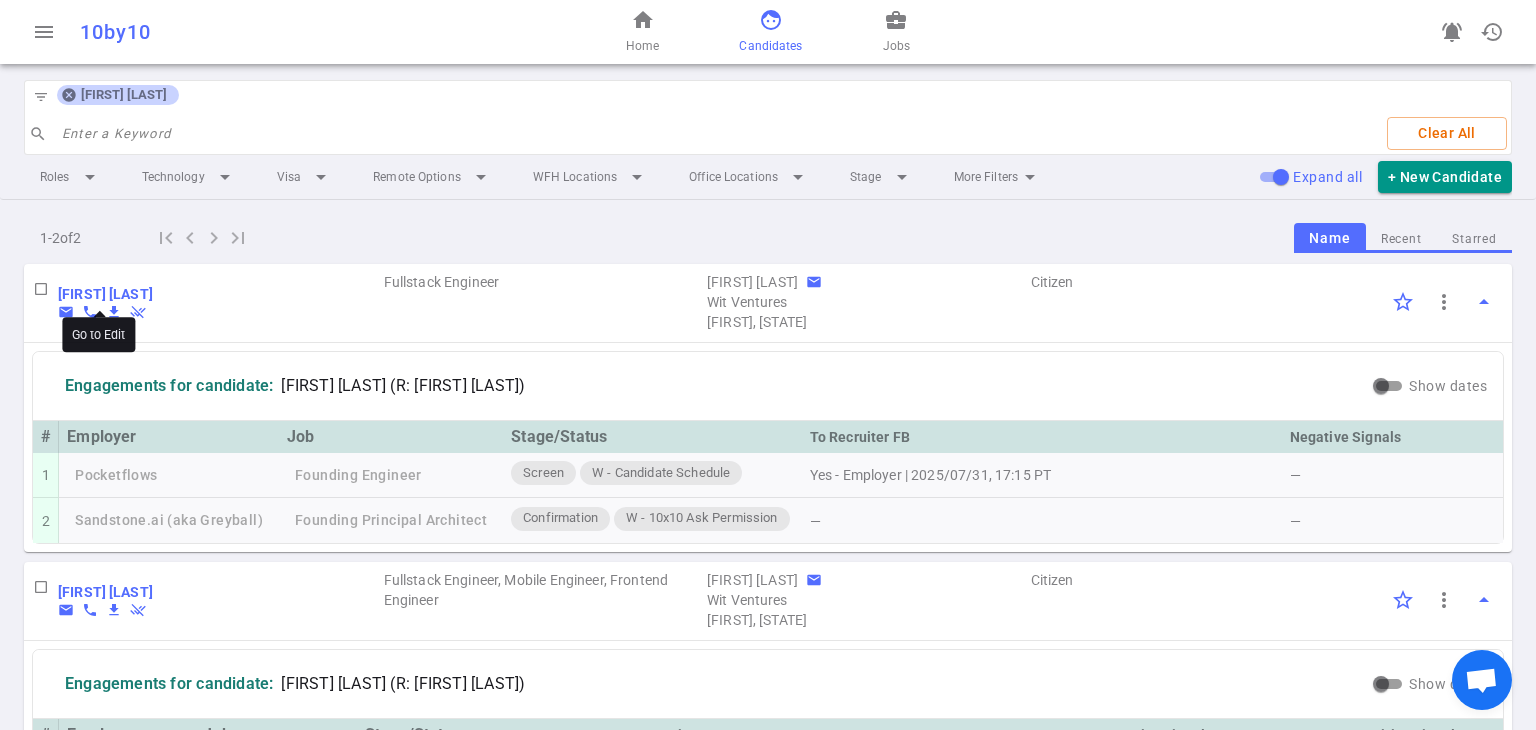 click on "[FIRST] [LAST]" at bounding box center (105, 294) 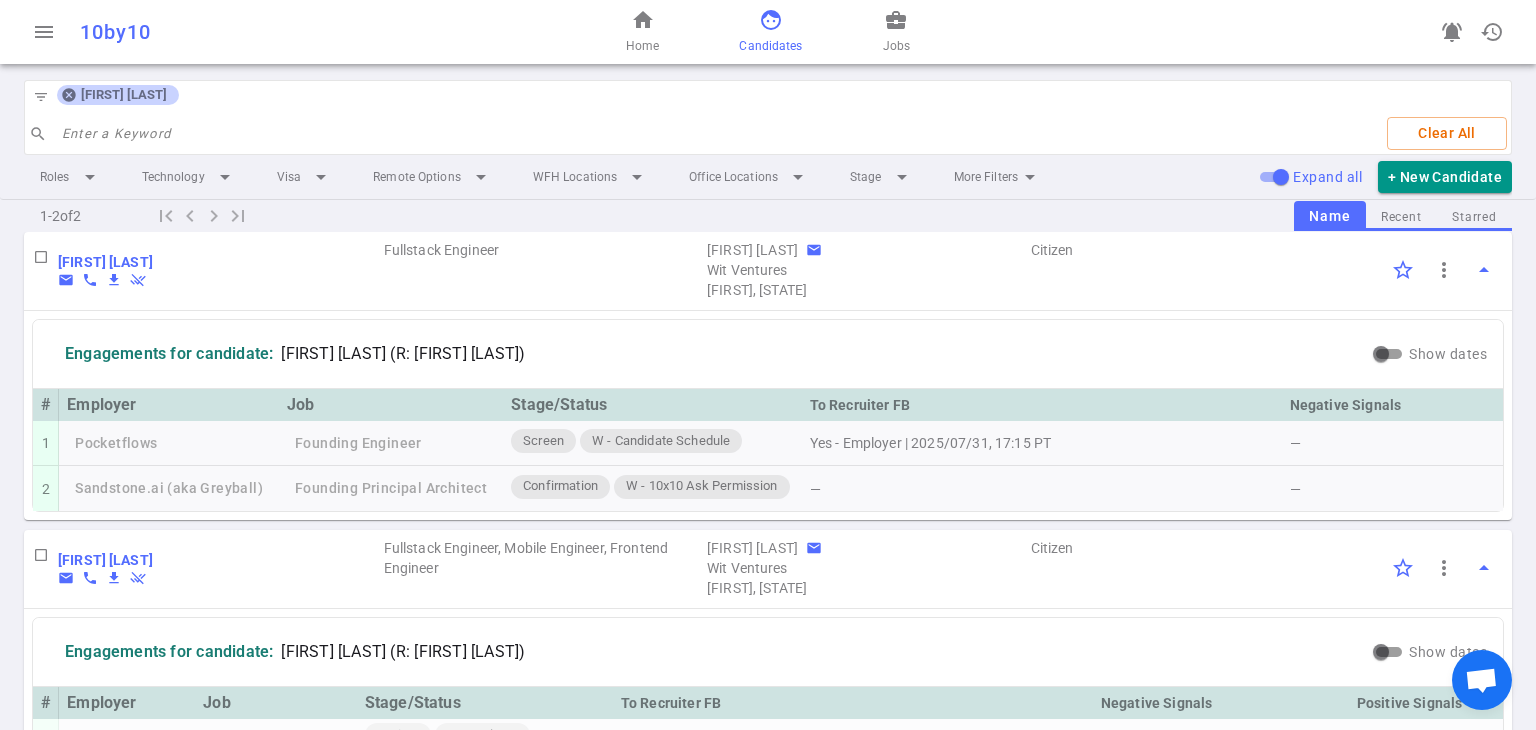 scroll, scrollTop: 0, scrollLeft: 0, axis: both 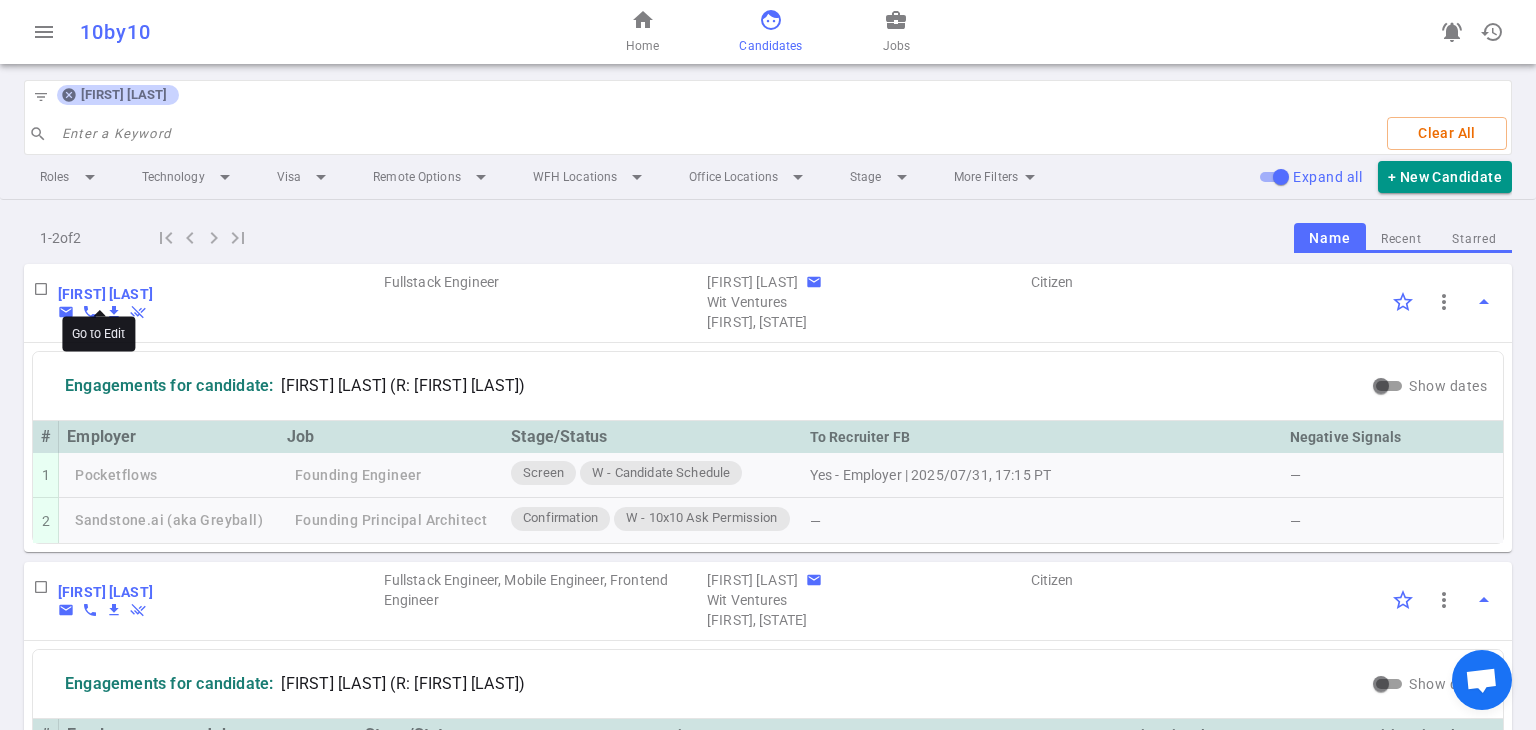 click on "[FIRST] [LAST]" at bounding box center [105, 294] 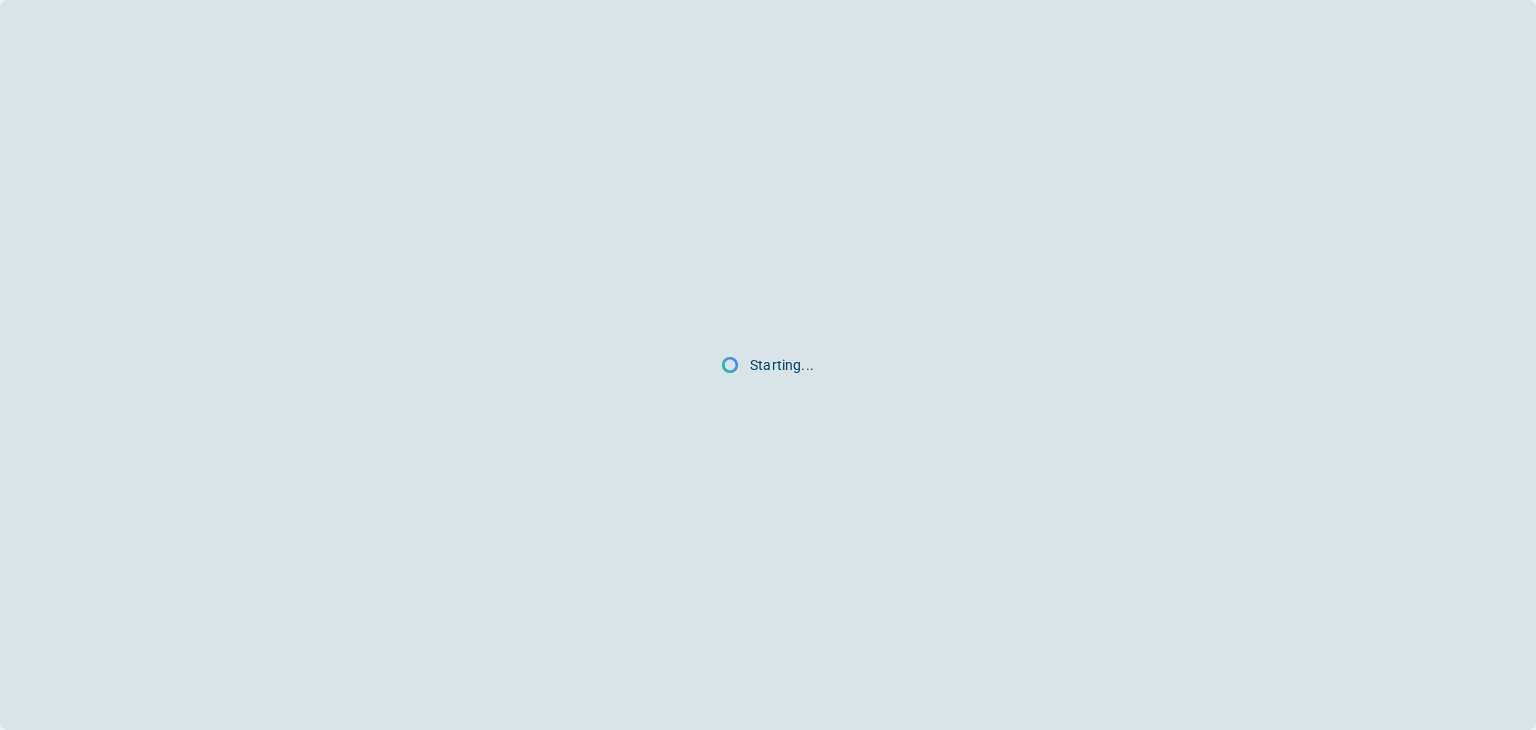 scroll, scrollTop: 0, scrollLeft: 0, axis: both 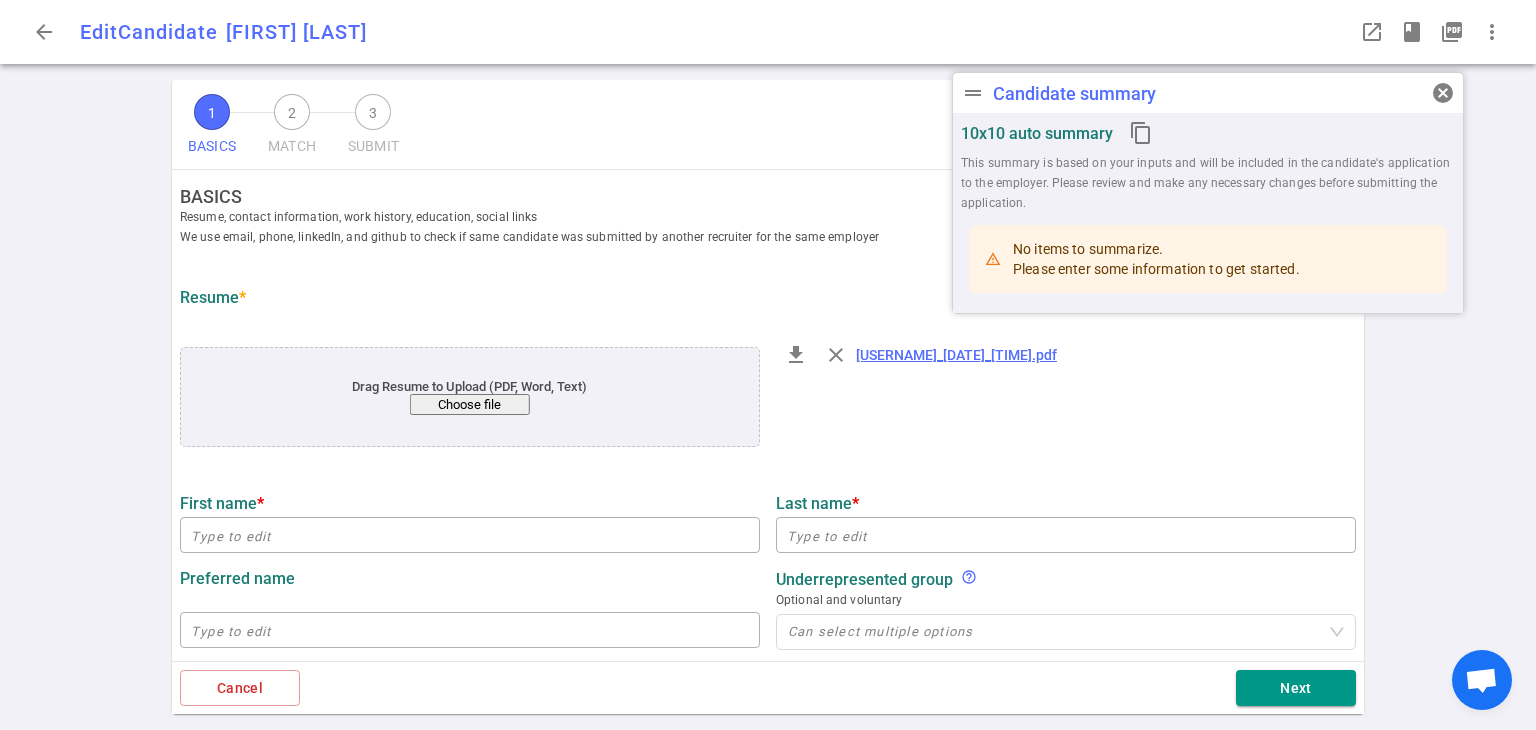type on "Jeff" 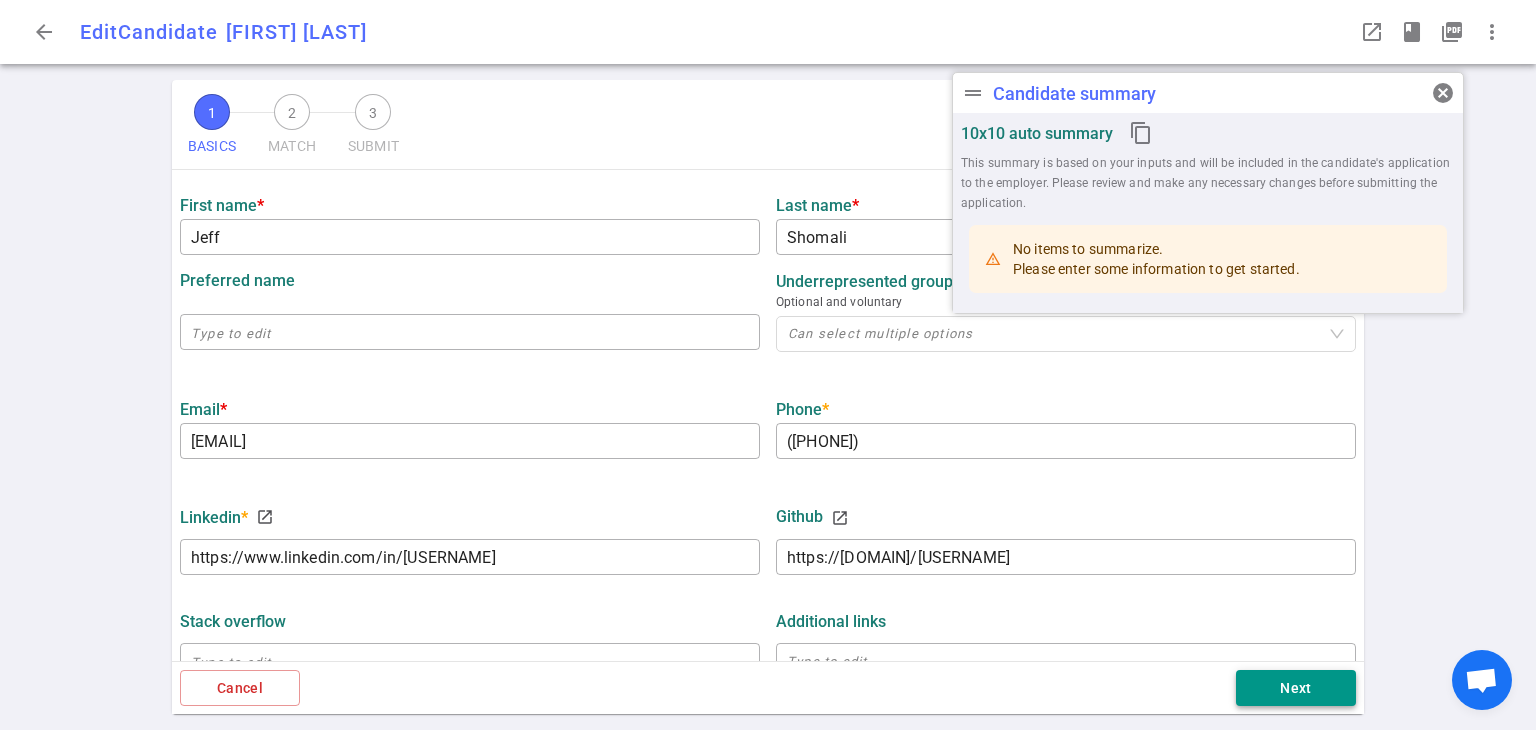 scroll, scrollTop: 299, scrollLeft: 0, axis: vertical 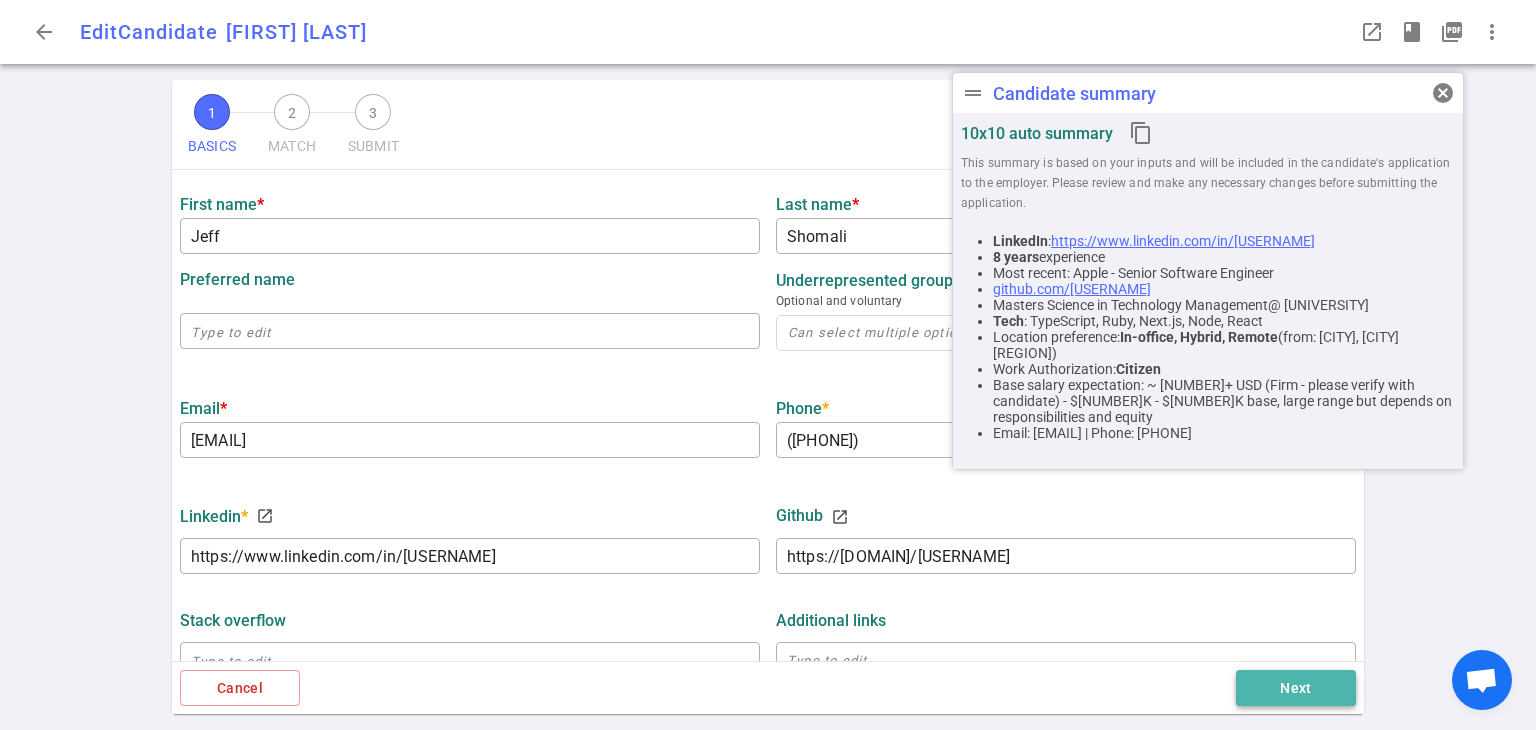click on "Next" at bounding box center (1296, 688) 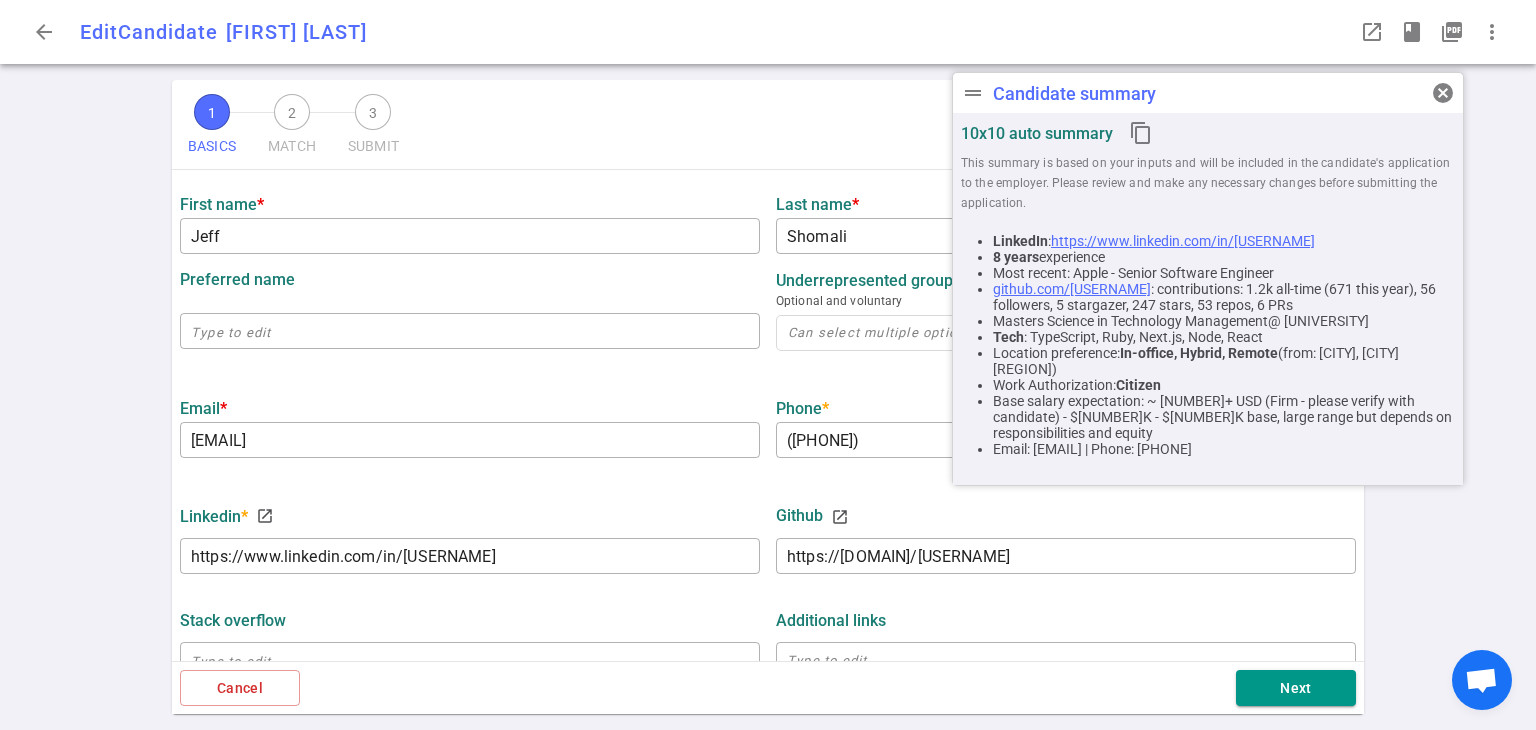 click on "Cancel Next" at bounding box center [768, 688] 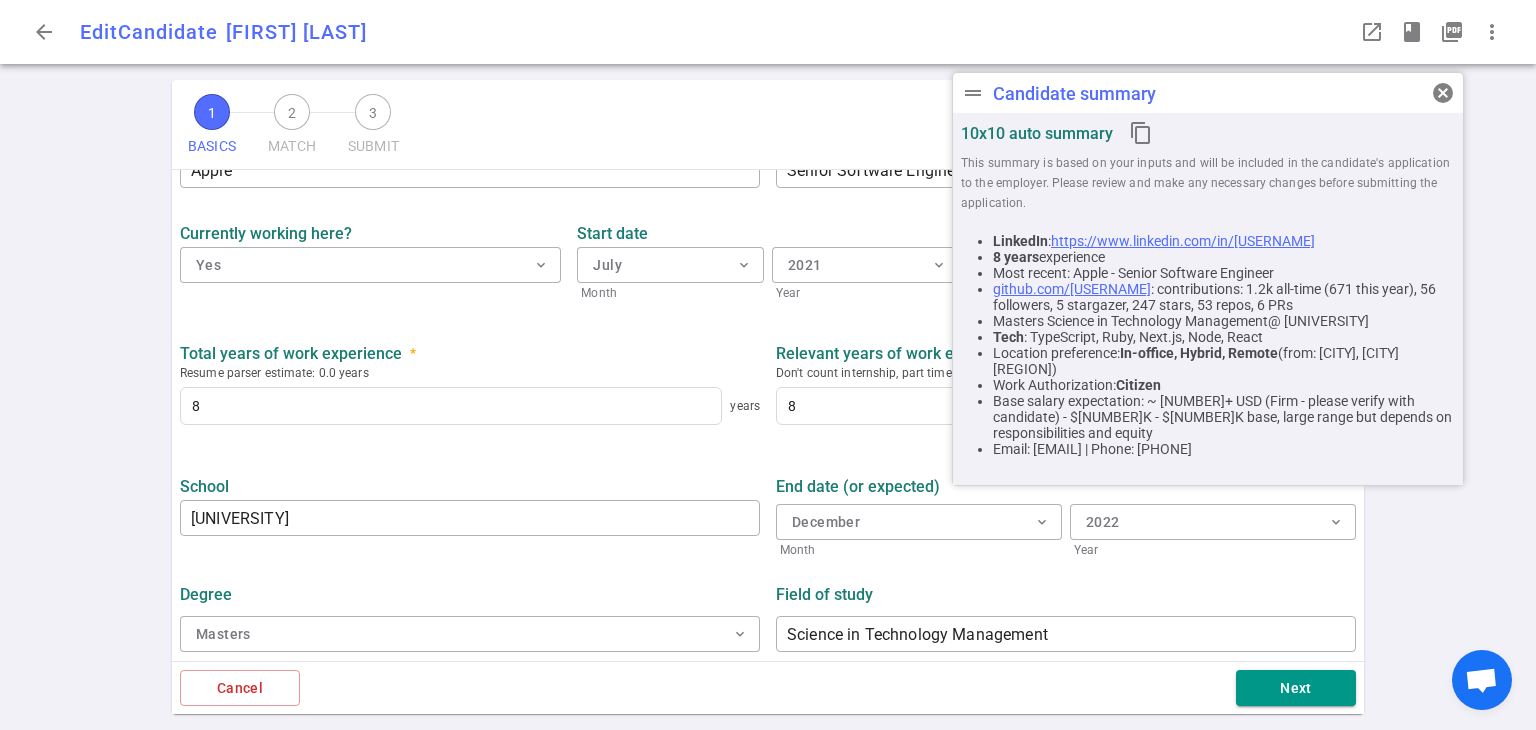 scroll, scrollTop: 899, scrollLeft: 0, axis: vertical 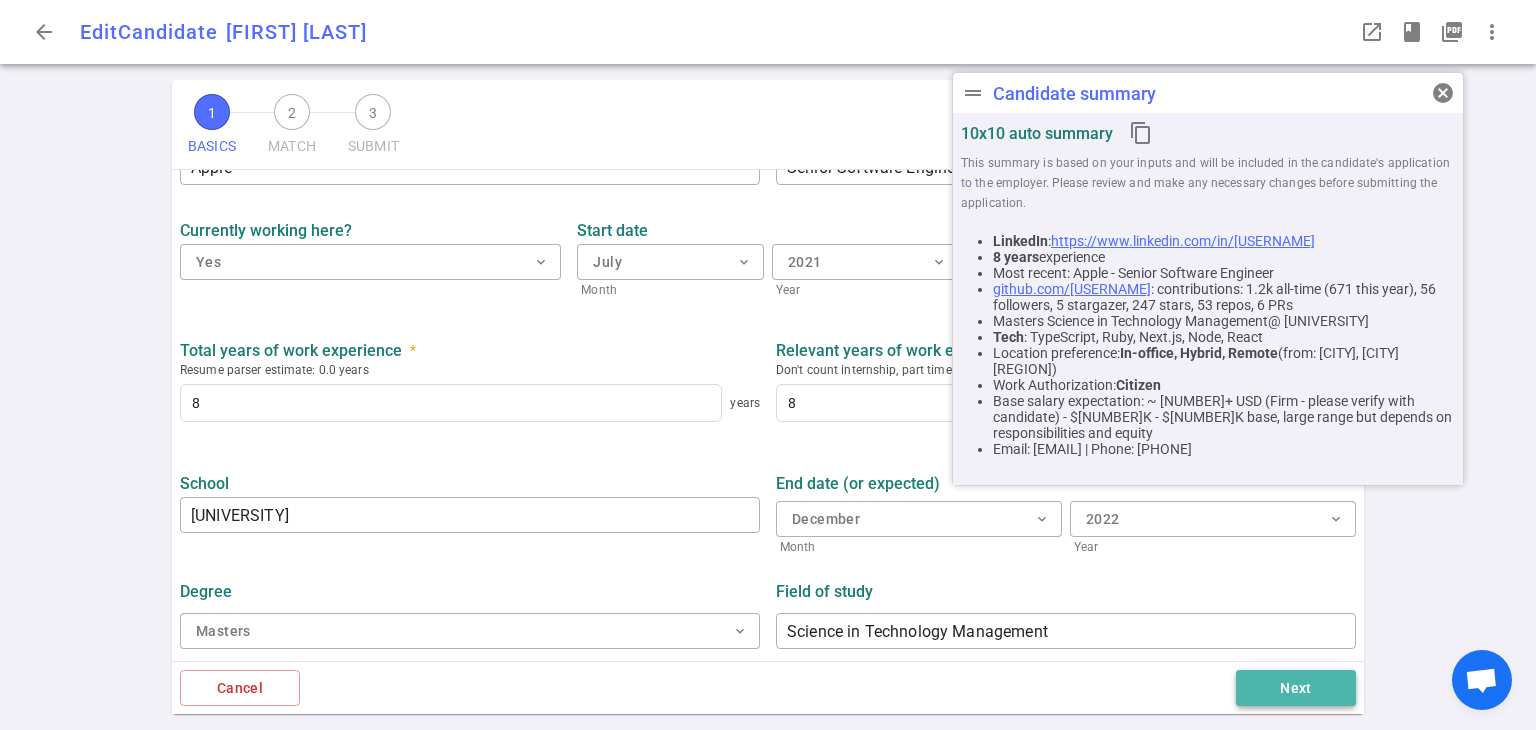 click on "Next" at bounding box center (1296, 688) 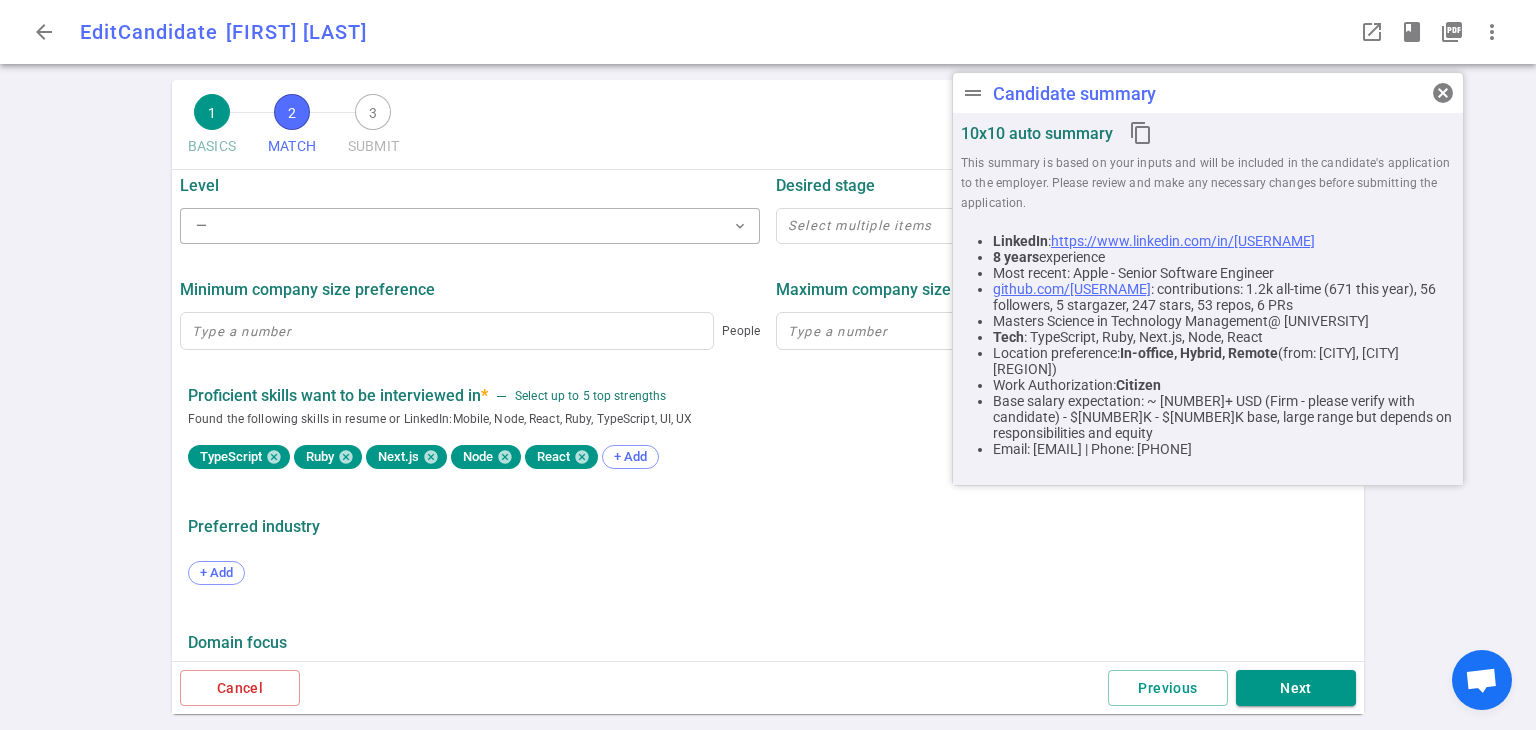 scroll, scrollTop: 921, scrollLeft: 0, axis: vertical 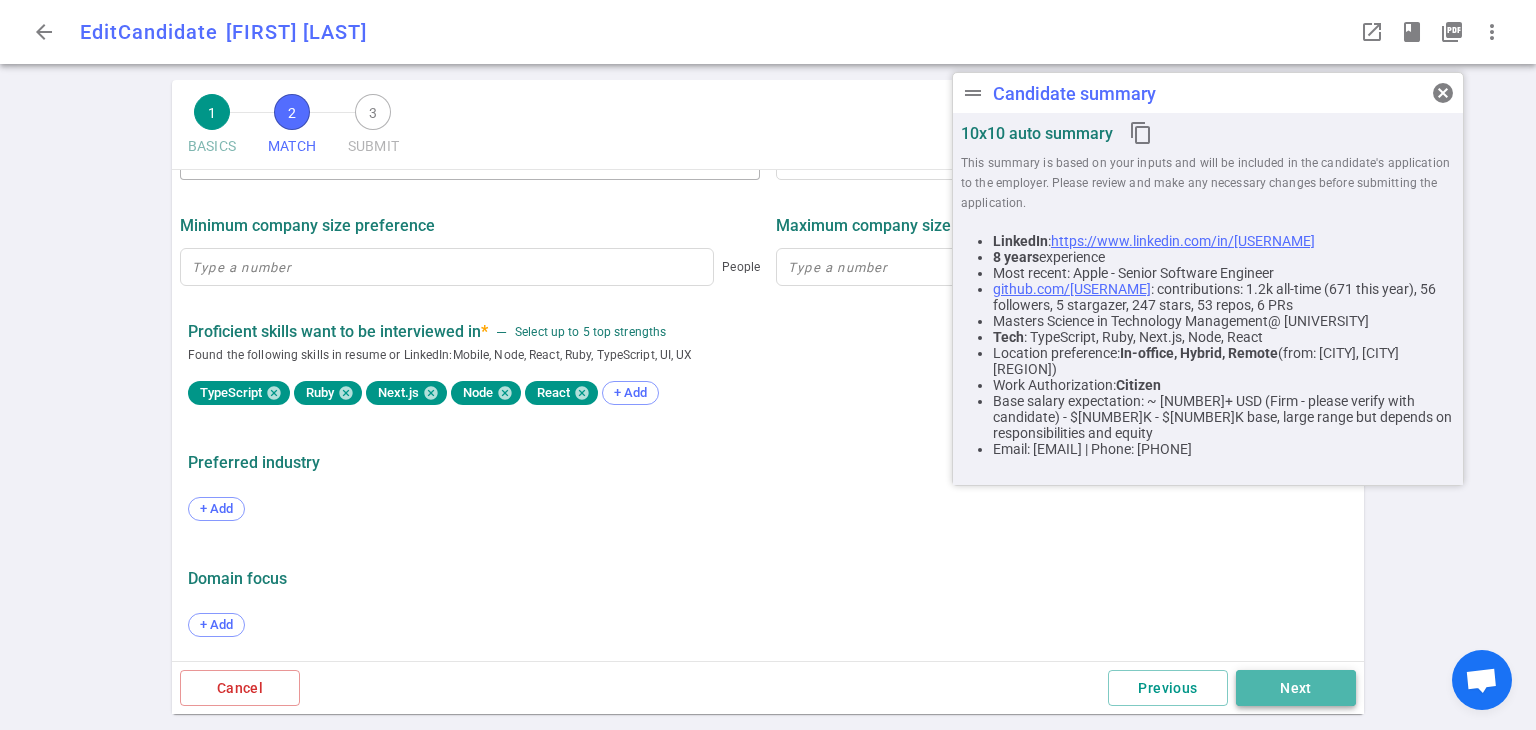 click on "Next" at bounding box center (1296, 688) 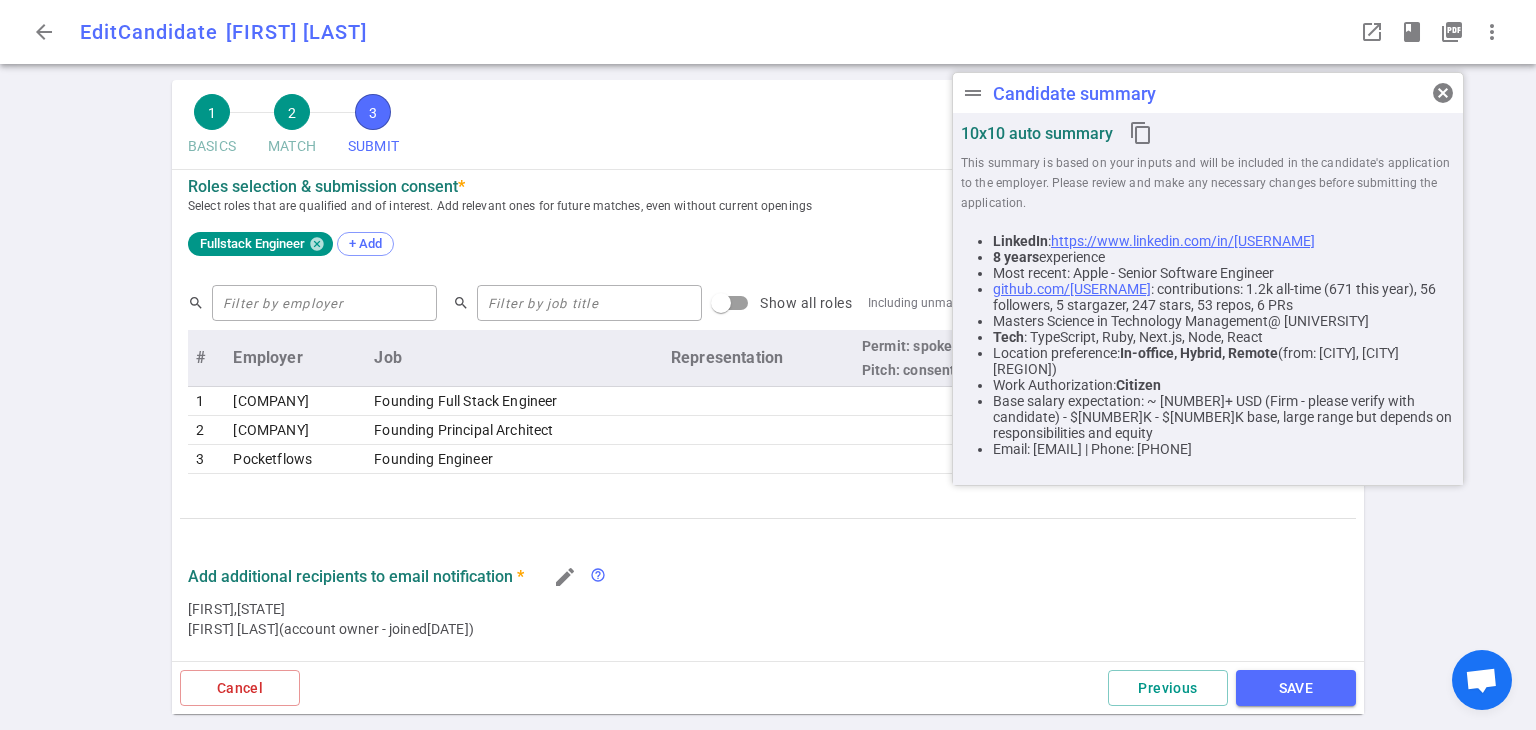 scroll, scrollTop: 700, scrollLeft: 0, axis: vertical 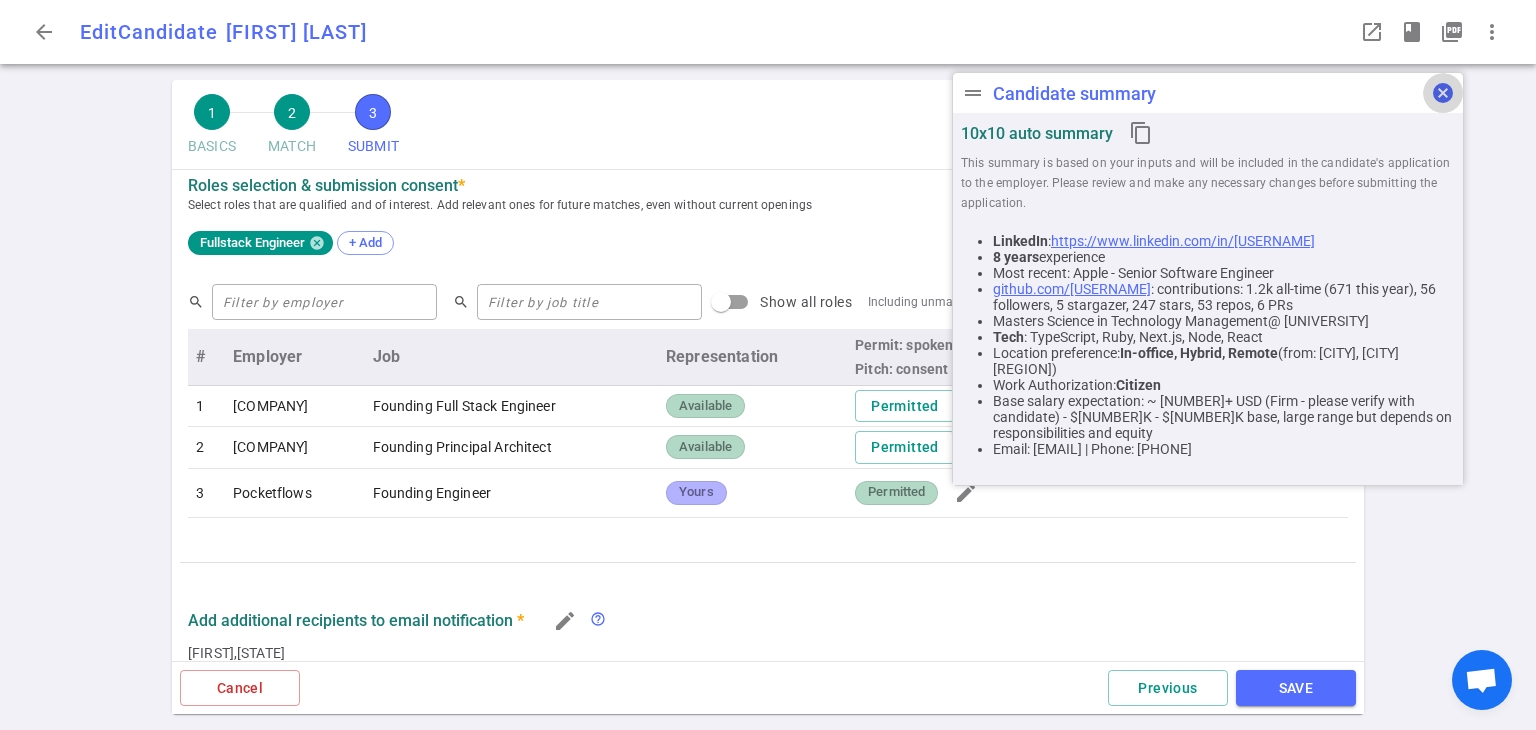 click on "cancel" at bounding box center [1443, 93] 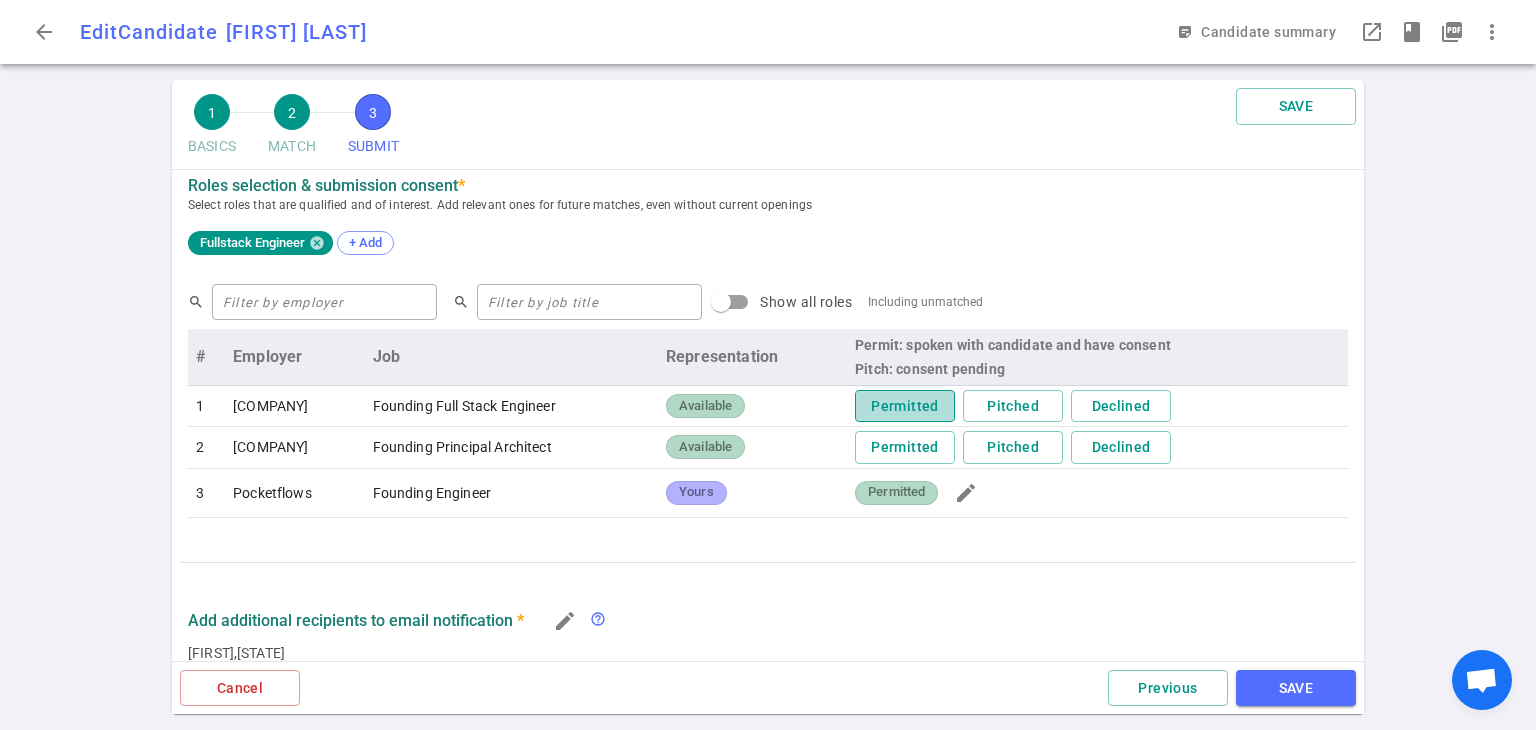 click on "Permitted" at bounding box center (905, 406) 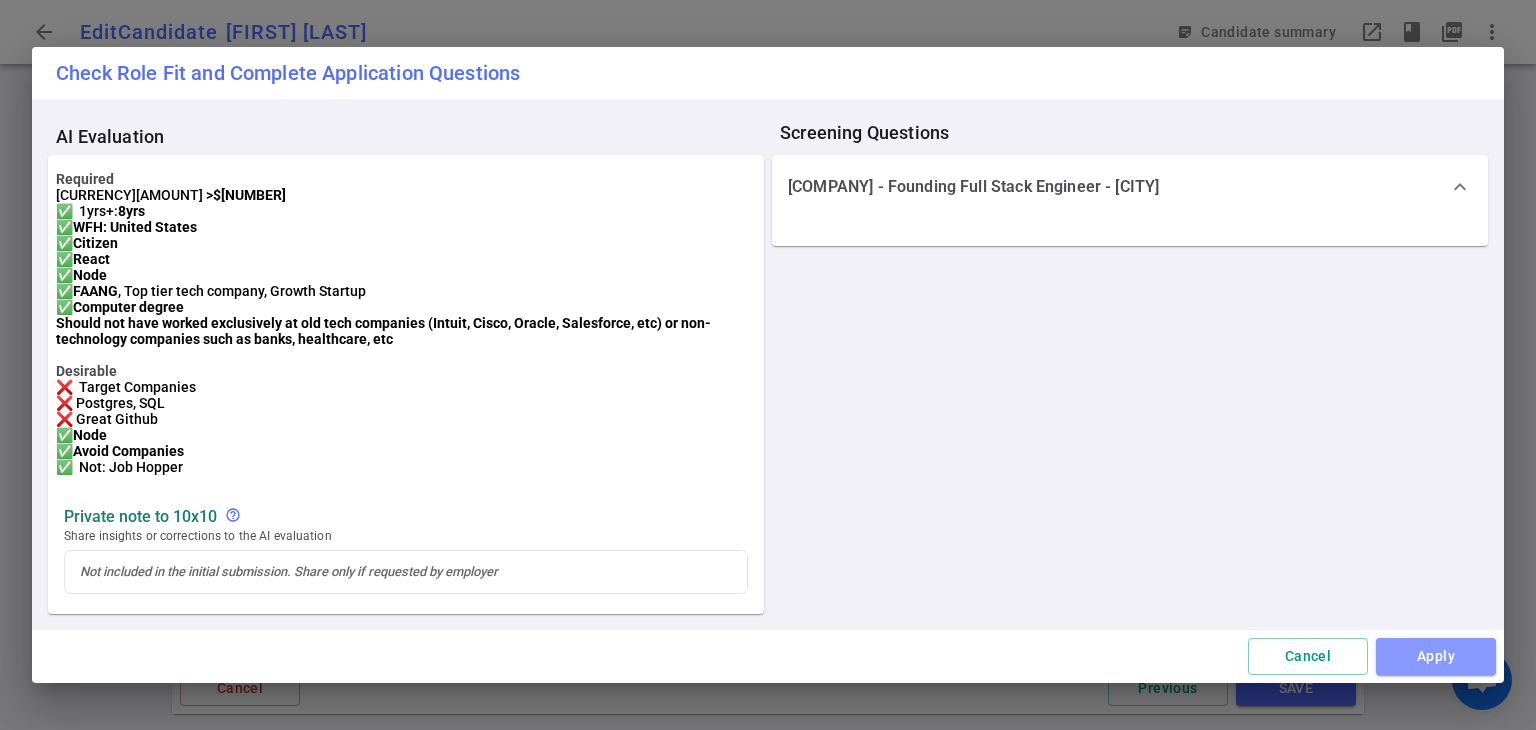 click on "Apply" at bounding box center (1436, 656) 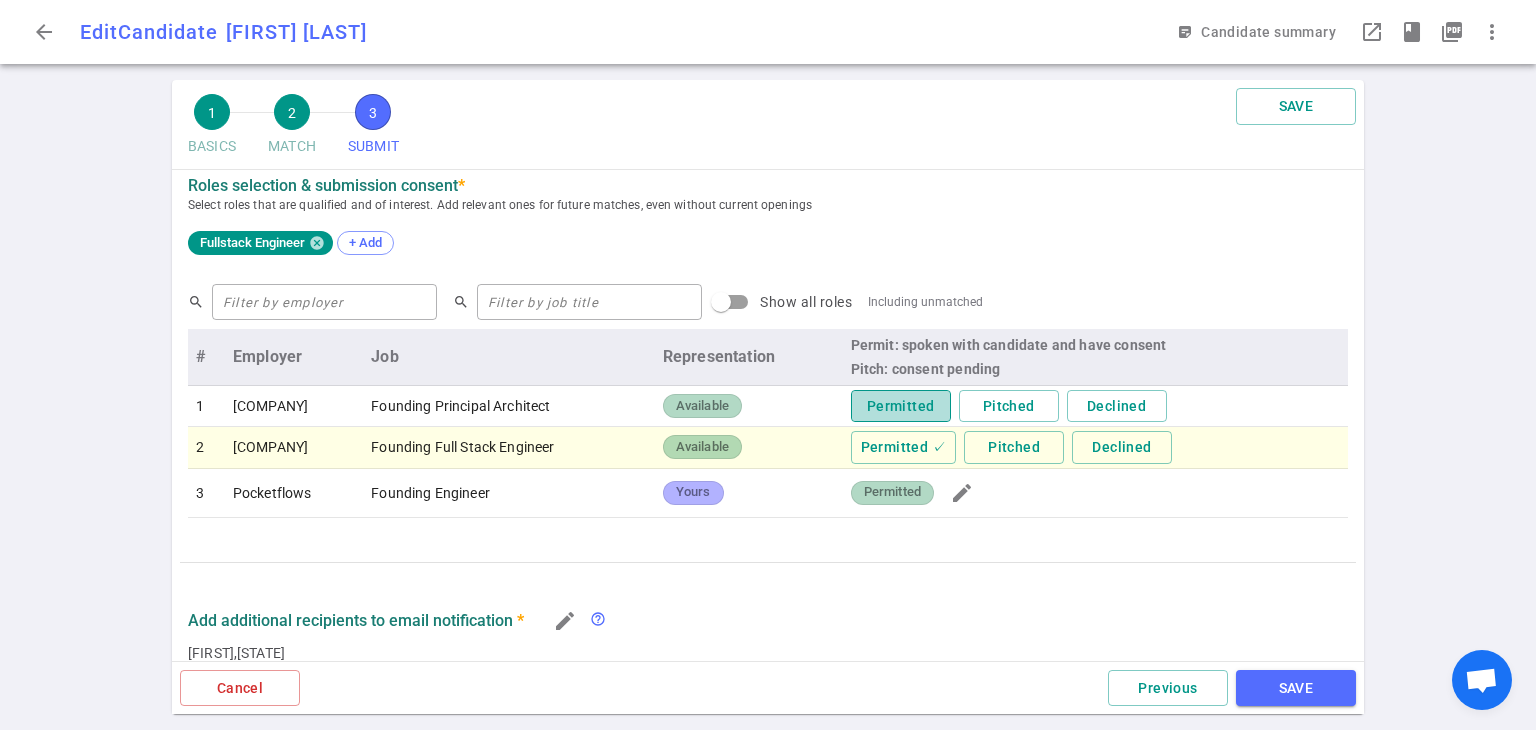 click on "Permitted" at bounding box center (901, 406) 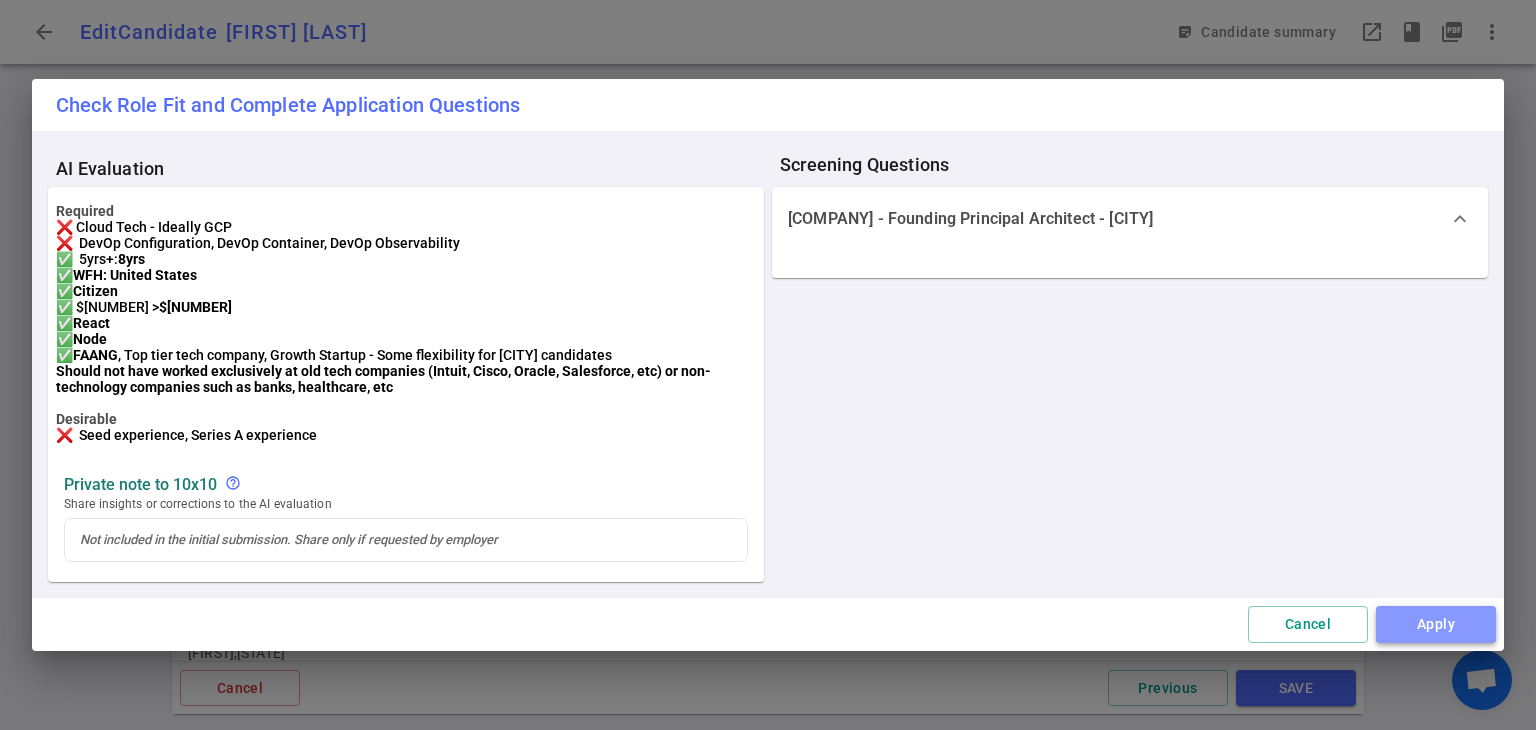 click on "Apply" at bounding box center [1436, 624] 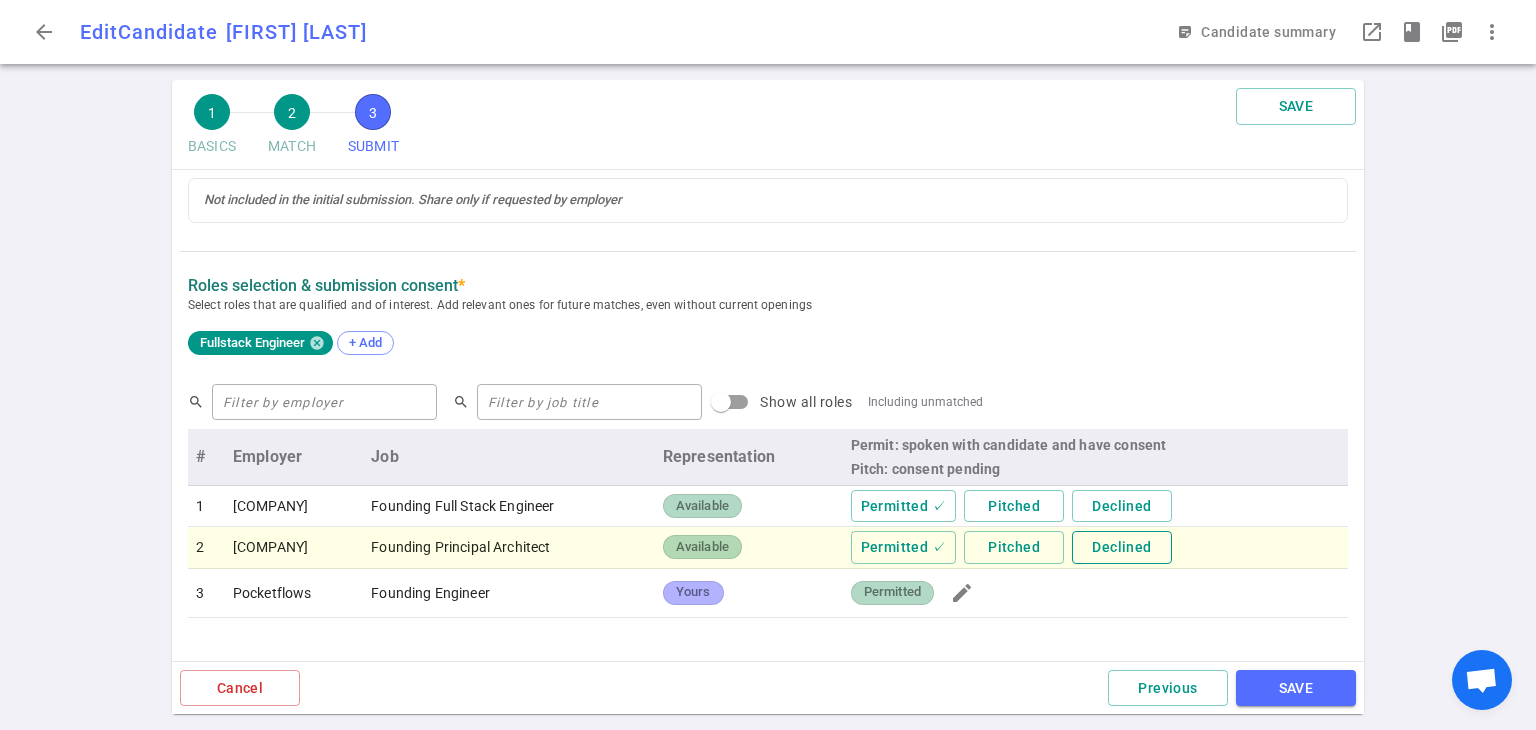 scroll, scrollTop: 600, scrollLeft: 0, axis: vertical 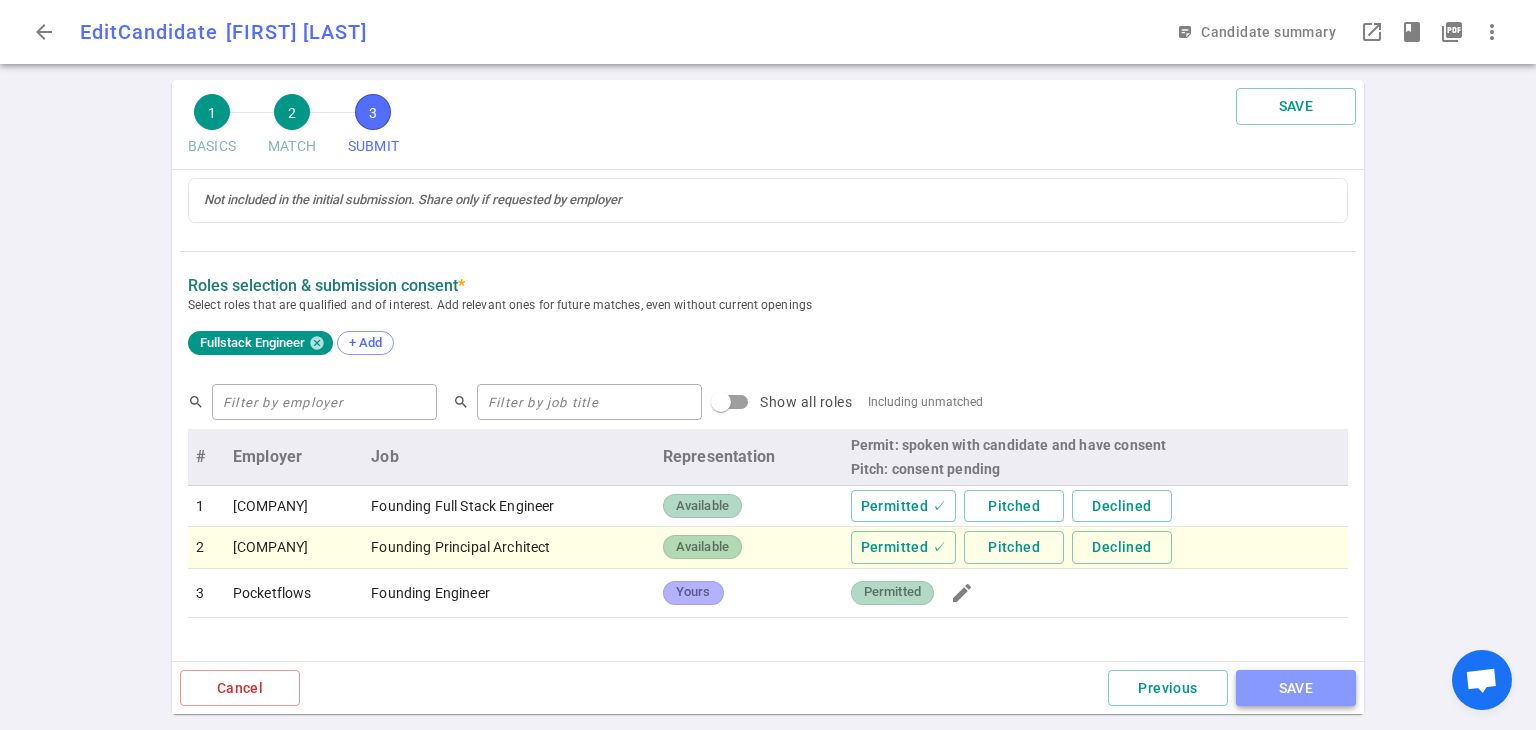 click on "SAVE" at bounding box center (1296, 688) 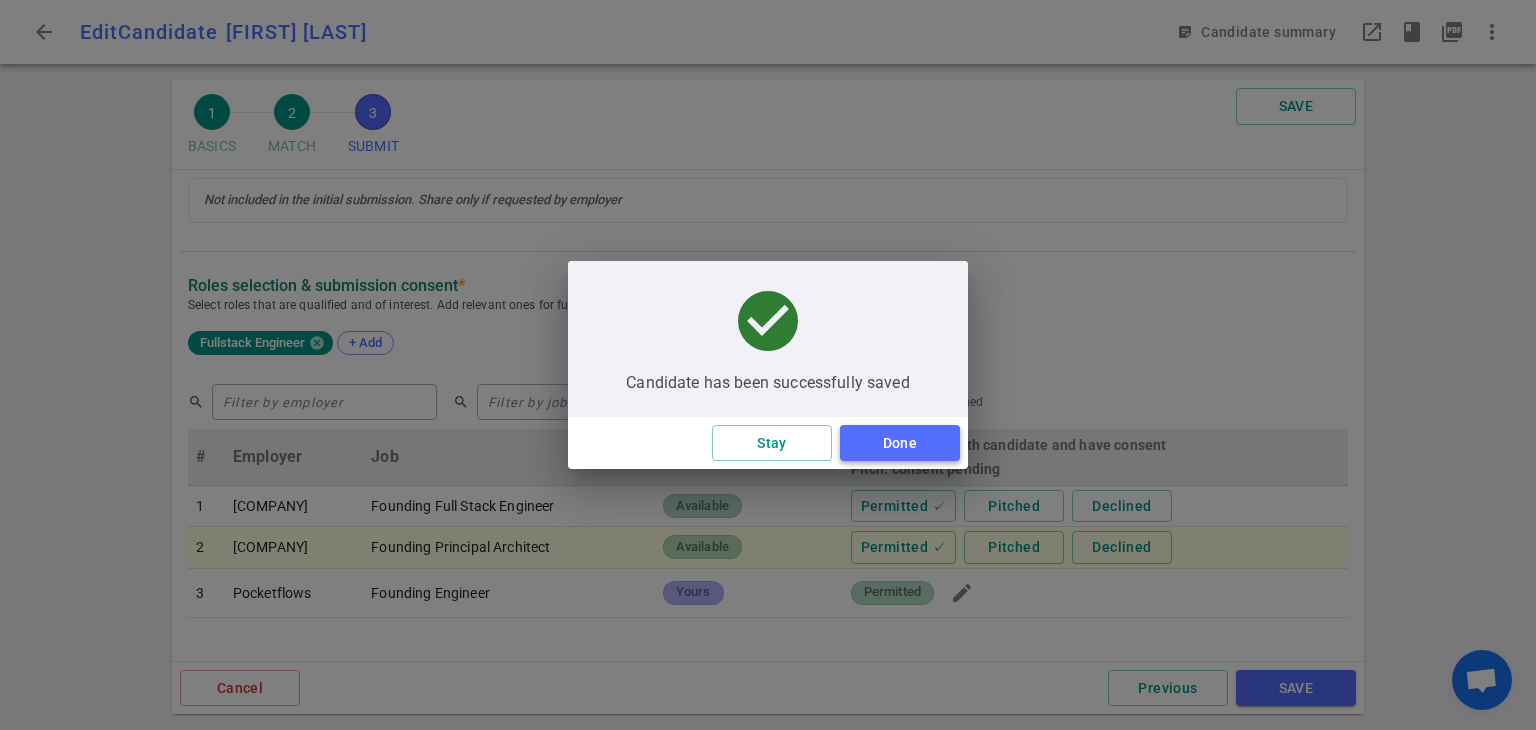click on "Done" at bounding box center [900, 443] 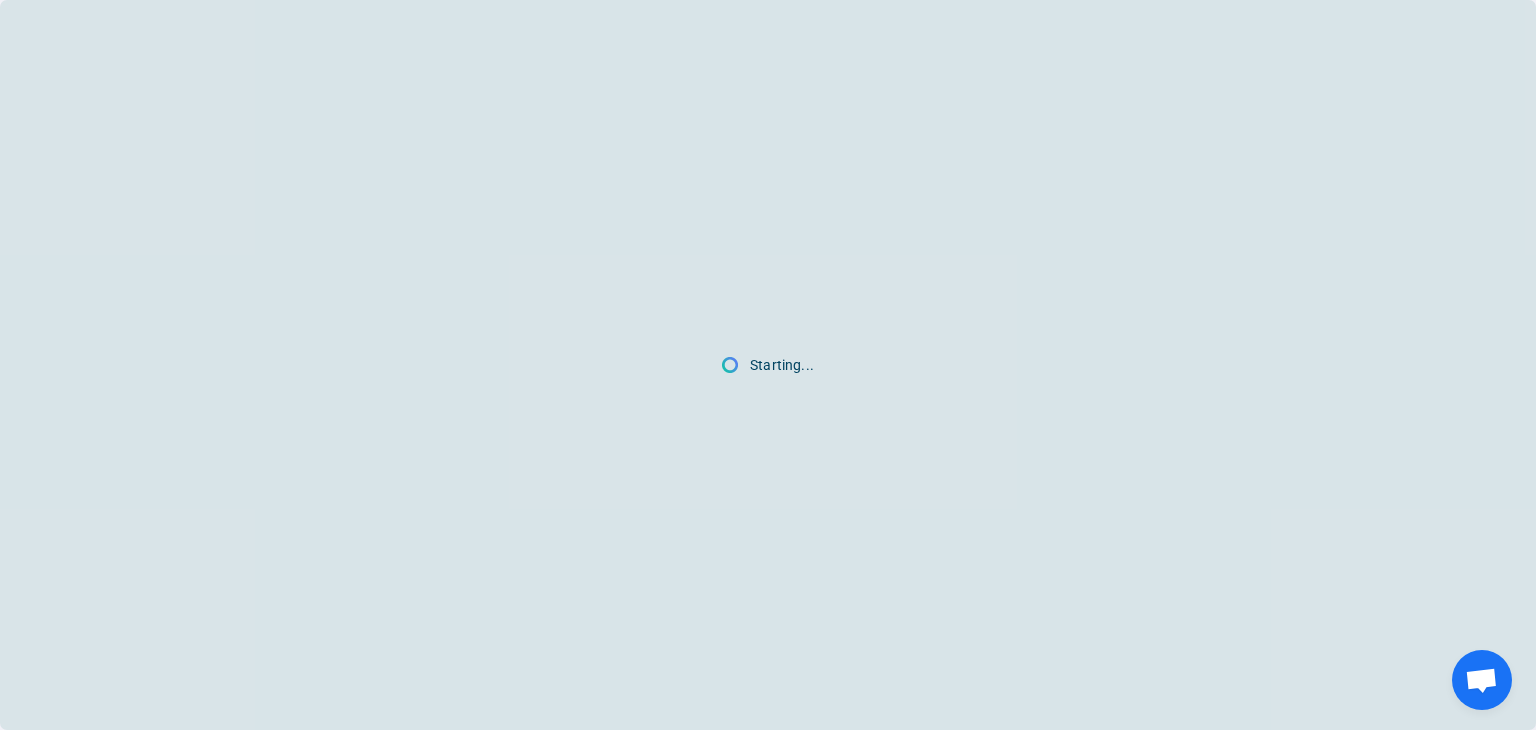 scroll, scrollTop: 0, scrollLeft: 0, axis: both 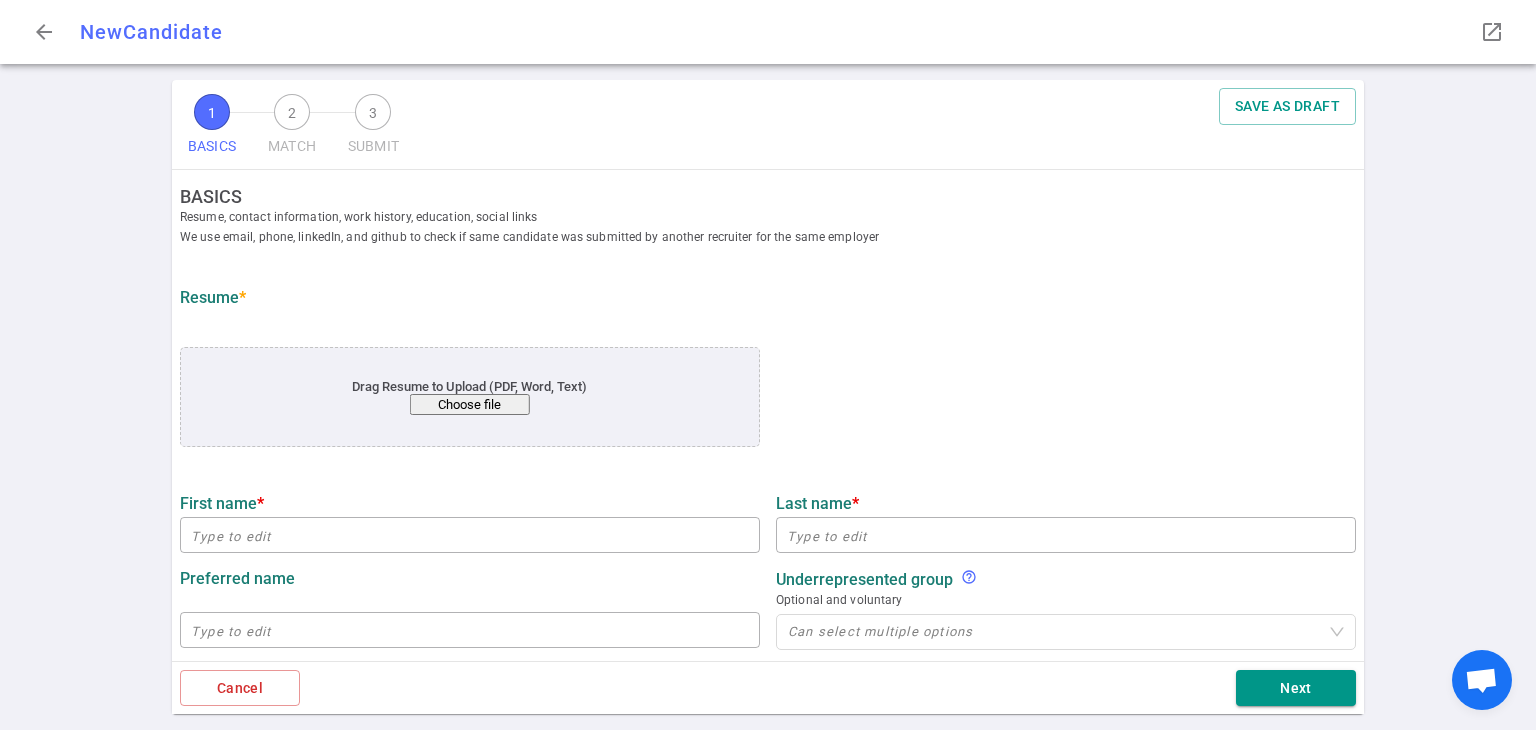 type on "[FIRST]" 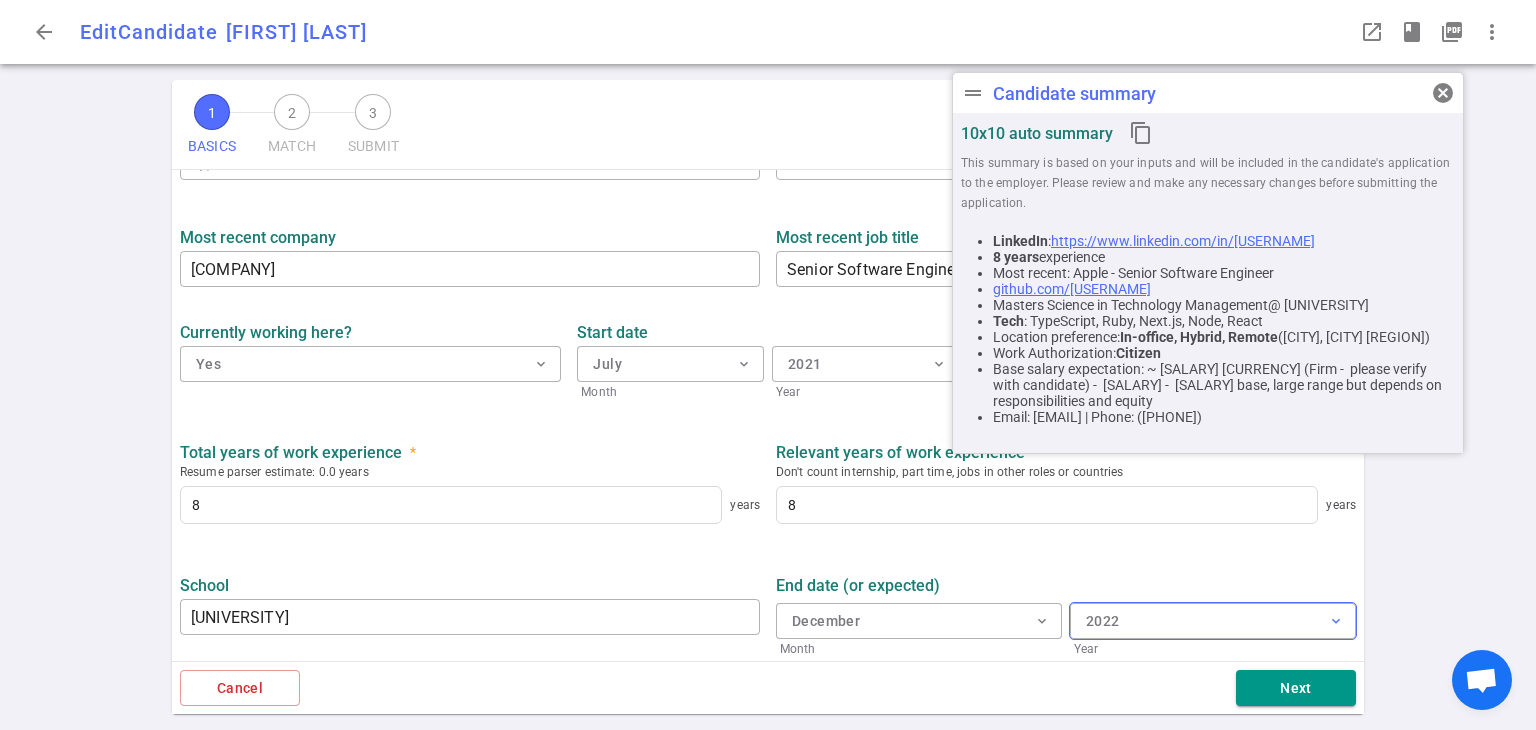scroll, scrollTop: 798, scrollLeft: 0, axis: vertical 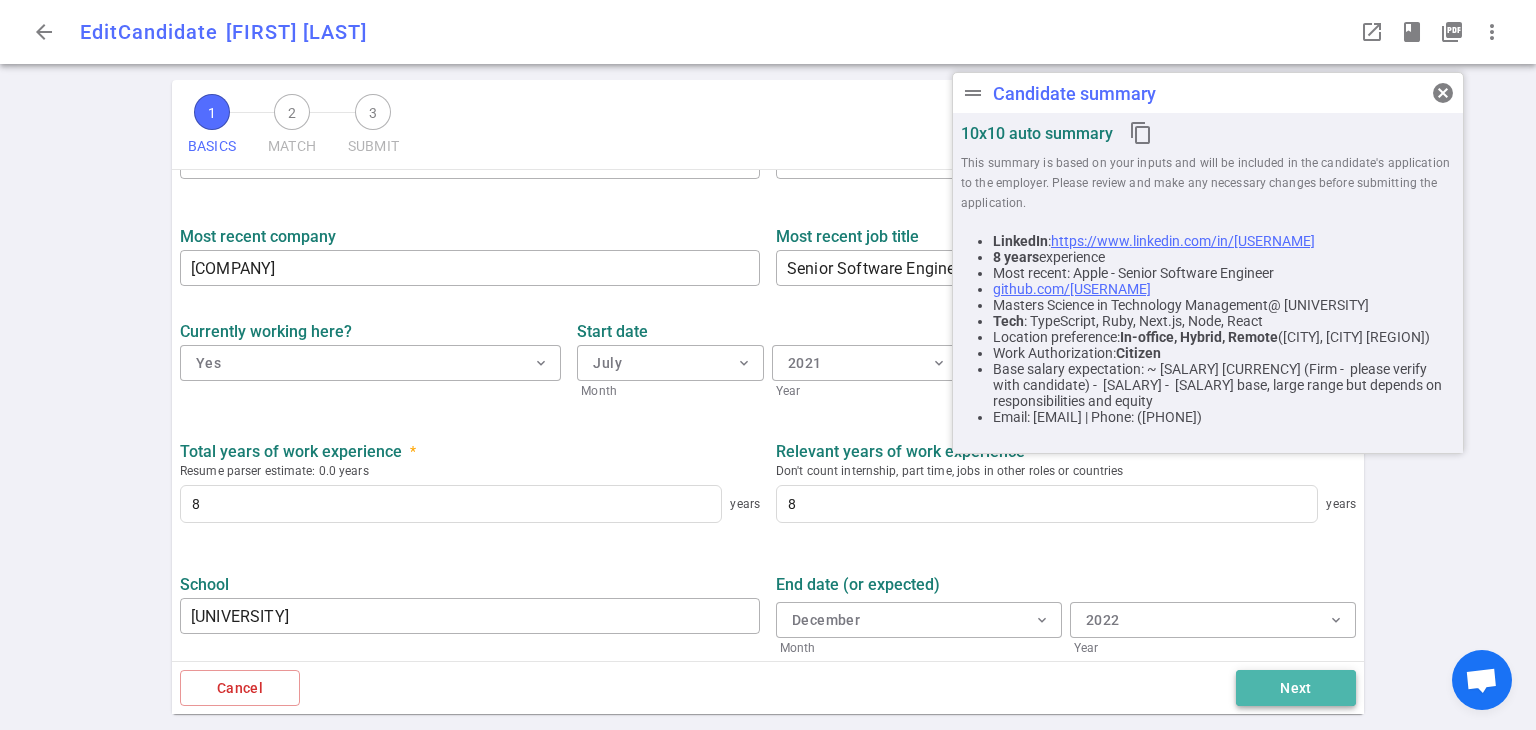 click on "Next" at bounding box center [1296, 688] 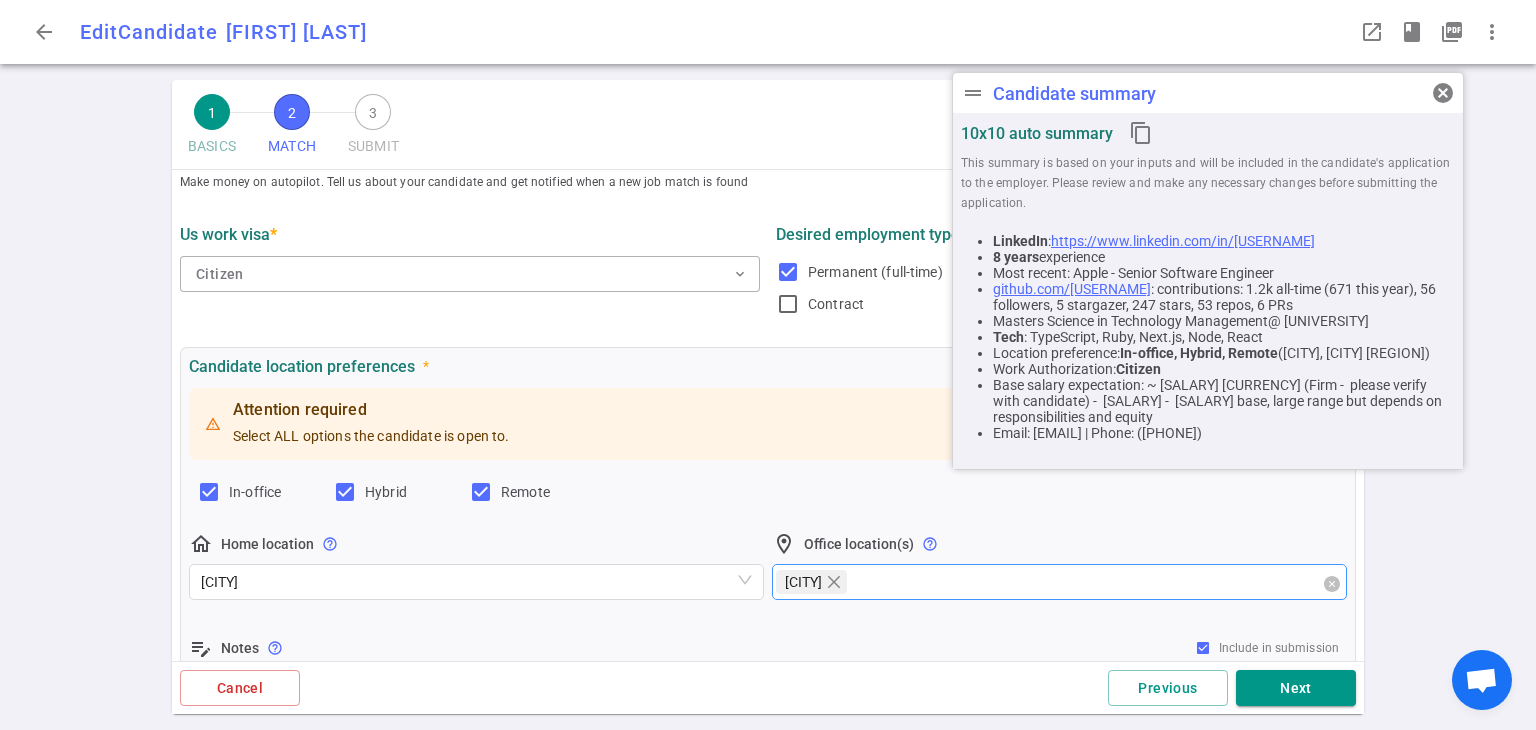 scroll, scrollTop: 0, scrollLeft: 0, axis: both 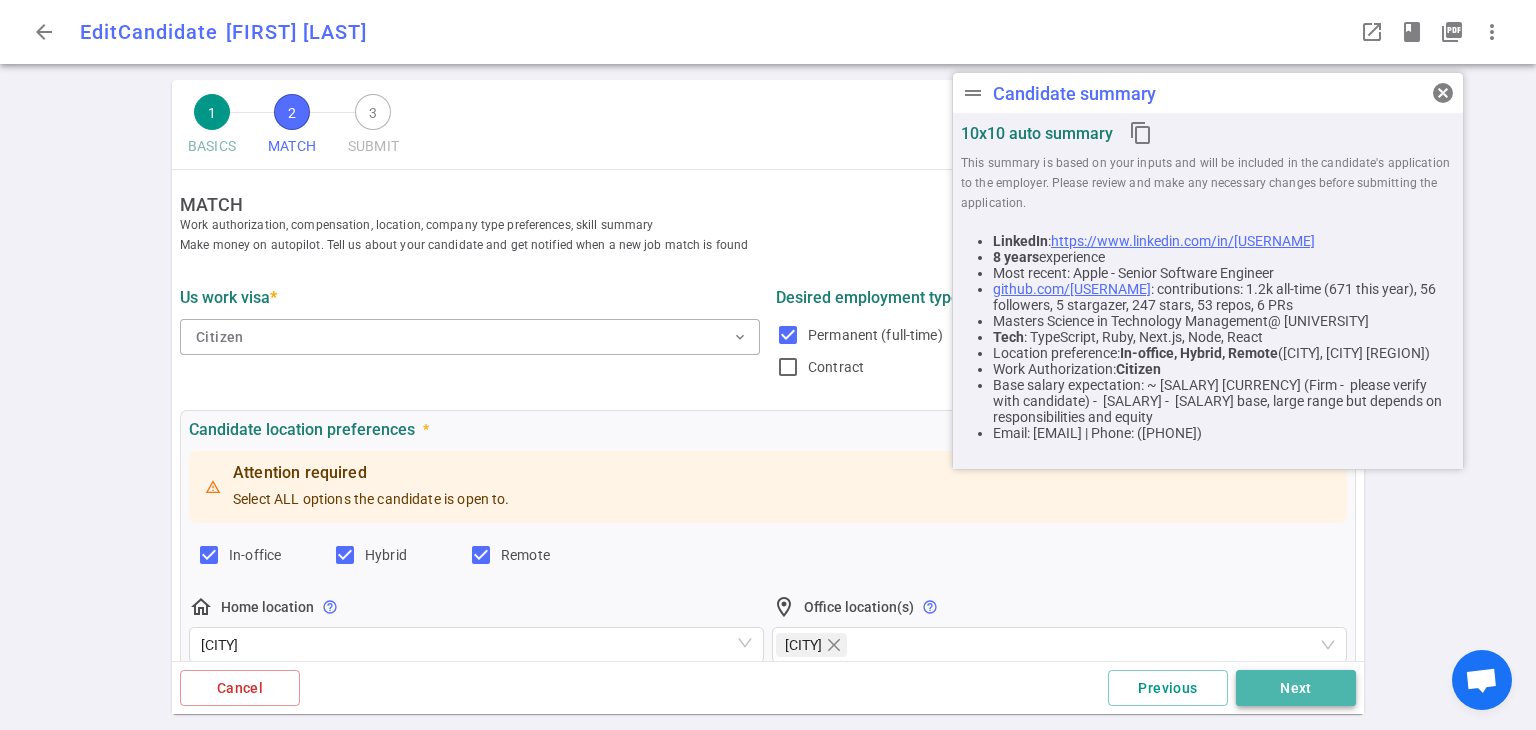 click on "Next" at bounding box center (1296, 688) 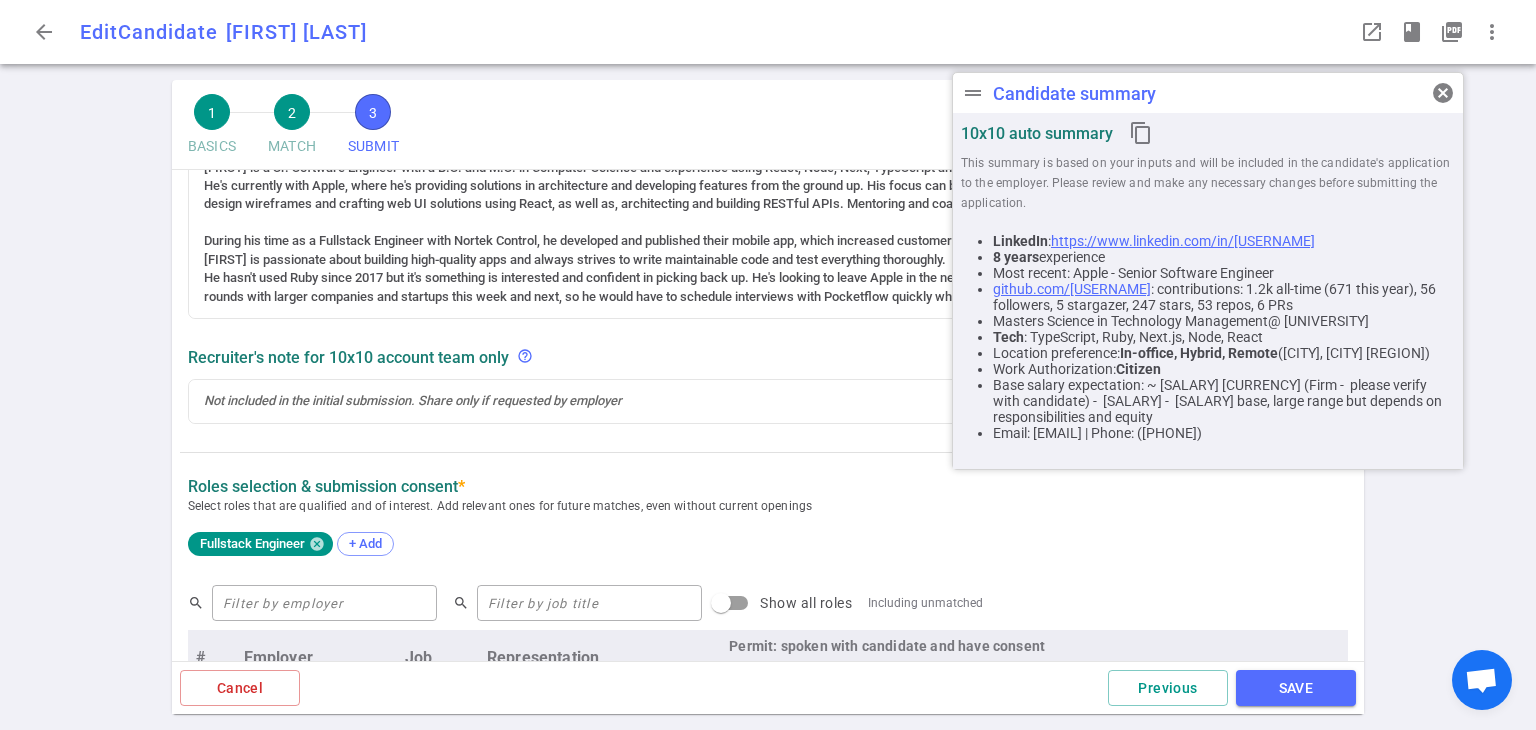 scroll, scrollTop: 400, scrollLeft: 0, axis: vertical 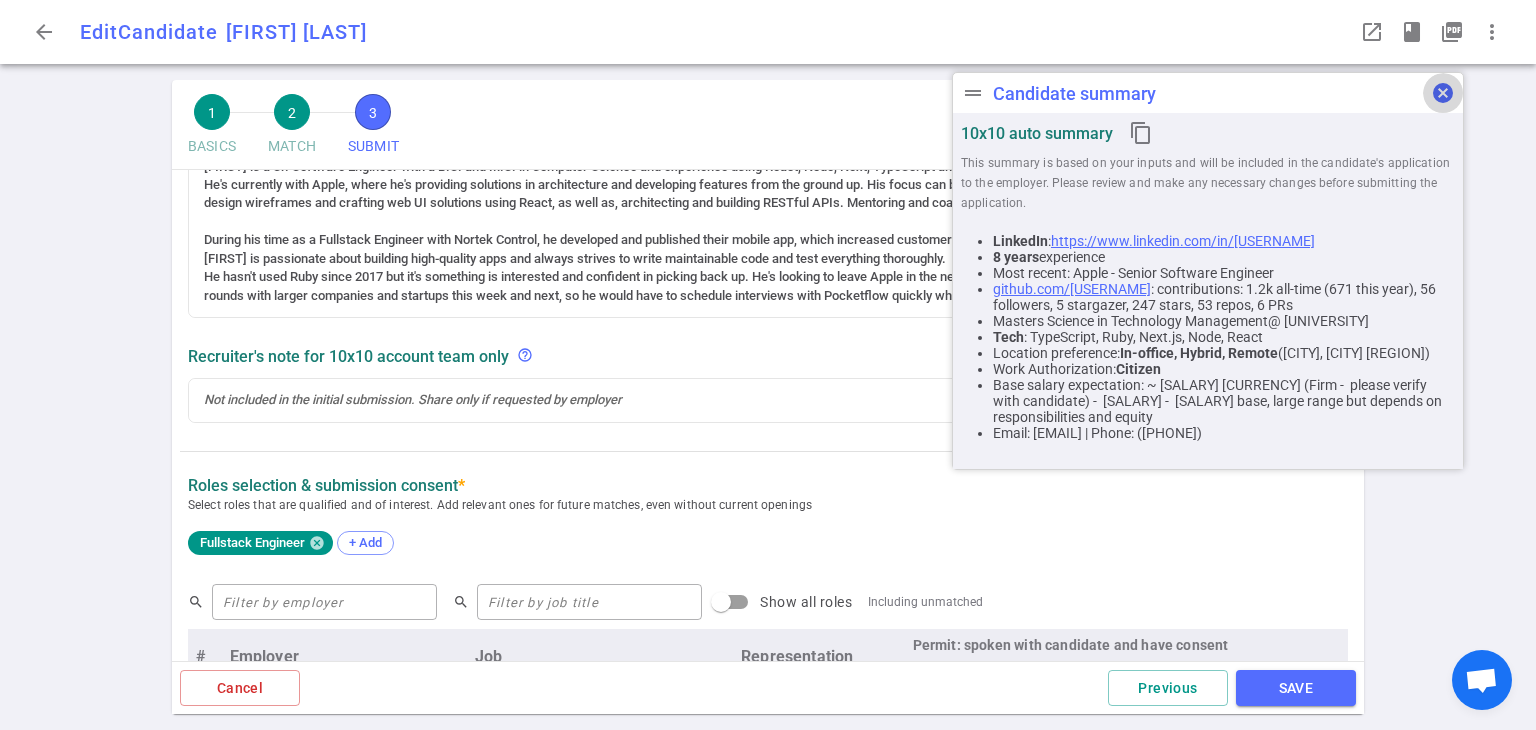 click on "cancel" at bounding box center (1443, 93) 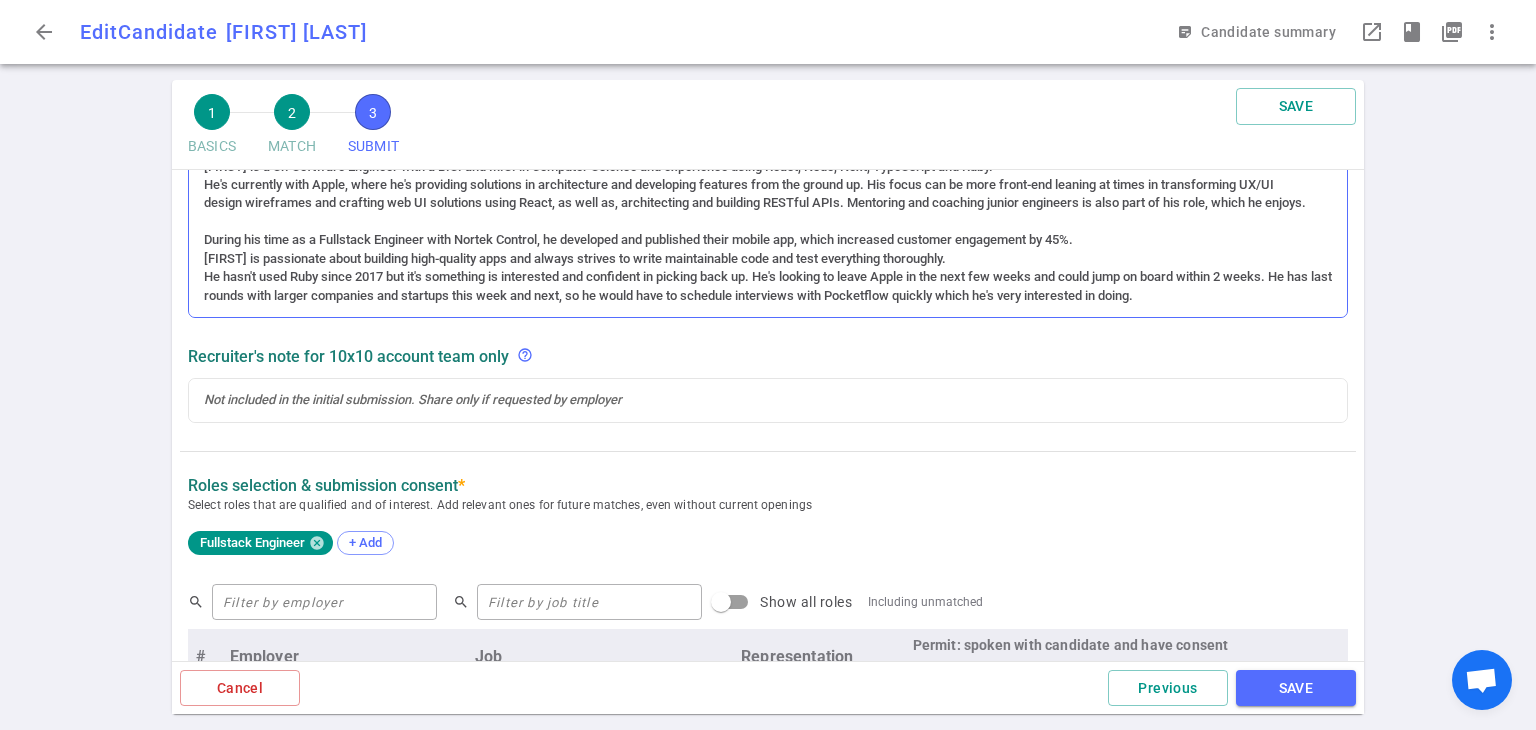 click on "He hasn't used Ruby since 2017 but it's something is interested and confident in picking back up. He's looking to leave Apple in the next few weeks and could jump on board within 2 weeks. He has last rounds with larger companies and startups this week and next, so he would have to schedule interviews with Pocketflow quickly which he's very interested in doing." at bounding box center (768, 286) 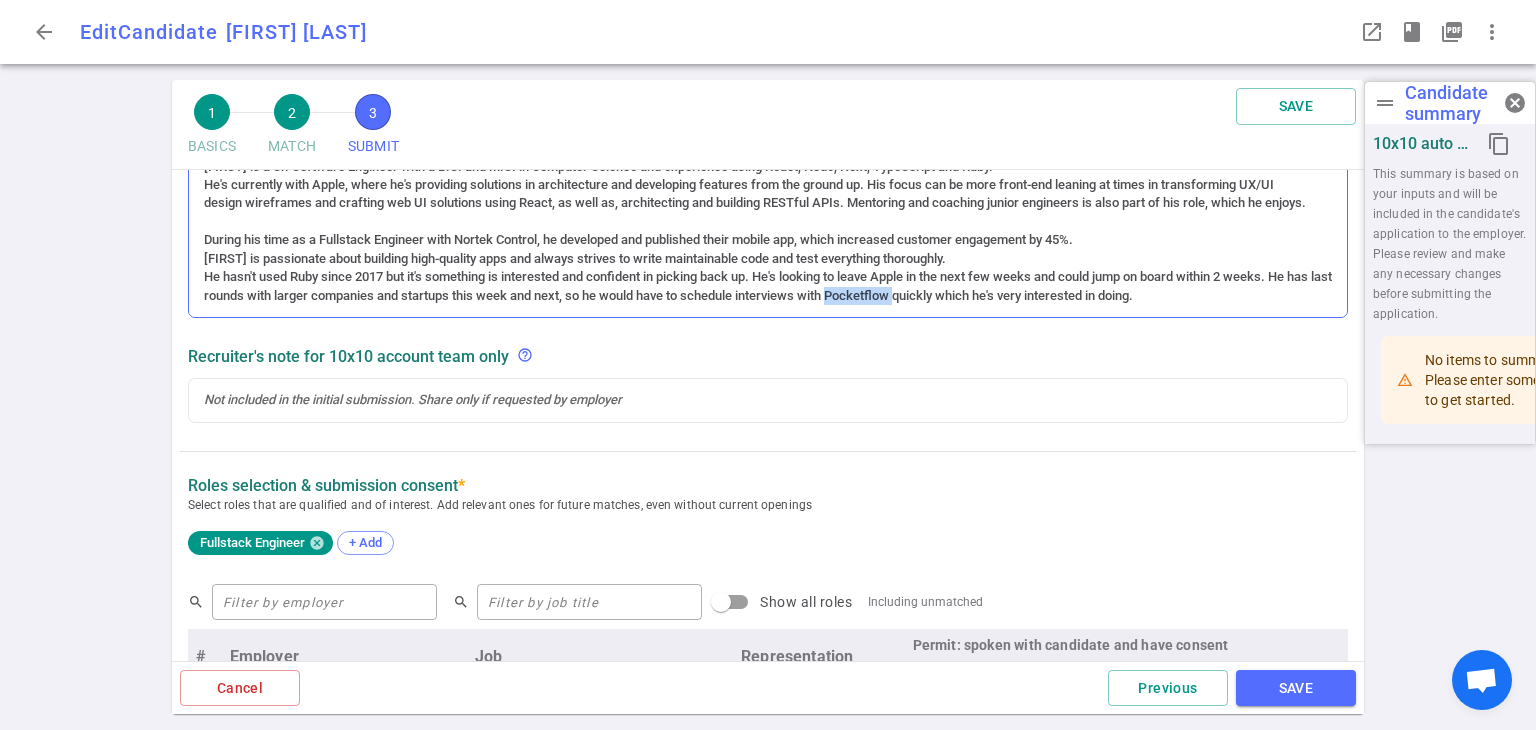click on "He hasn't used Ruby since 2017 but it's something is interested and confident in picking back up. He's looking to leave Apple in the next few weeks and could jump on board within 2 weeks. He has last rounds with larger companies and startups this week and next, so he would have to schedule interviews with Pocketflow quickly which he's very interested in doing." at bounding box center (768, 286) 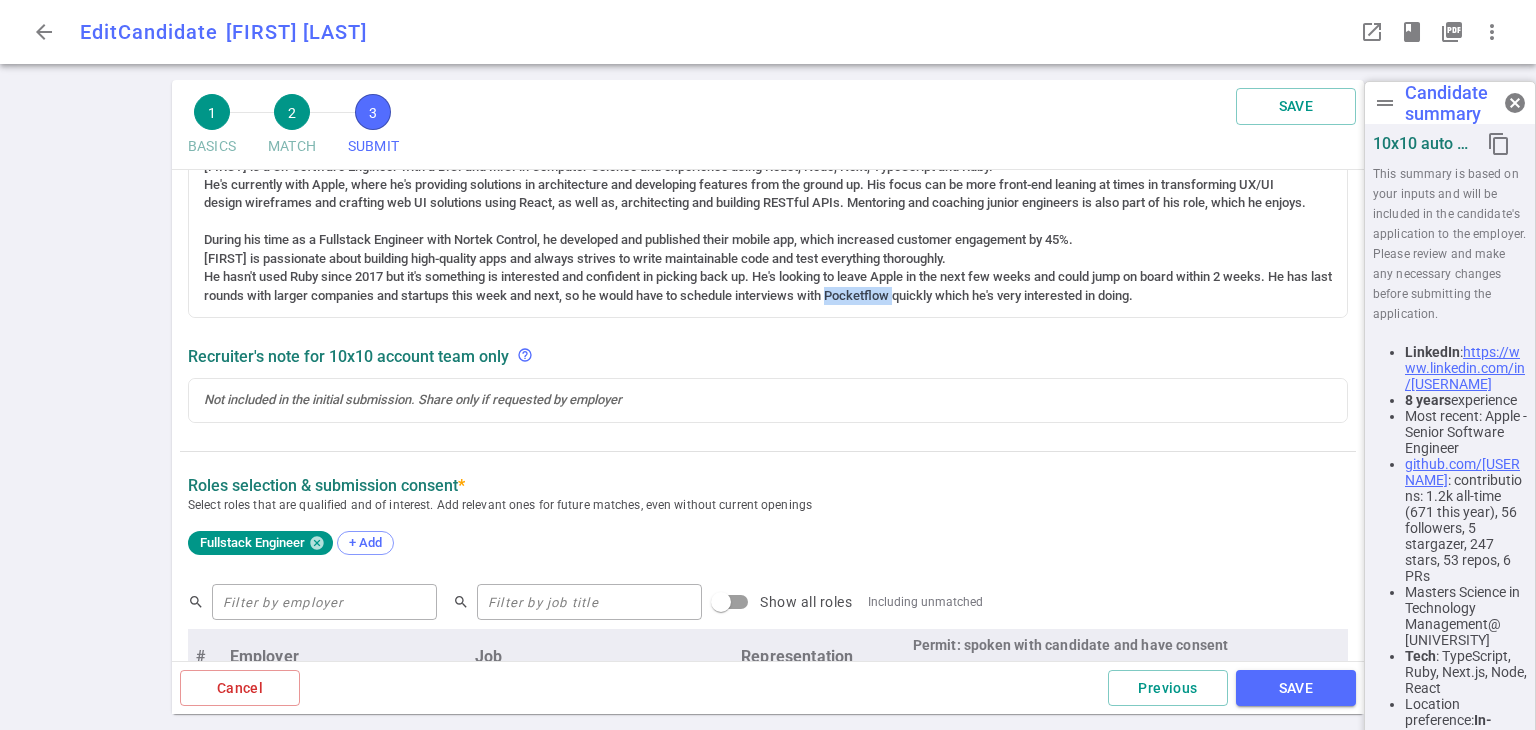 type 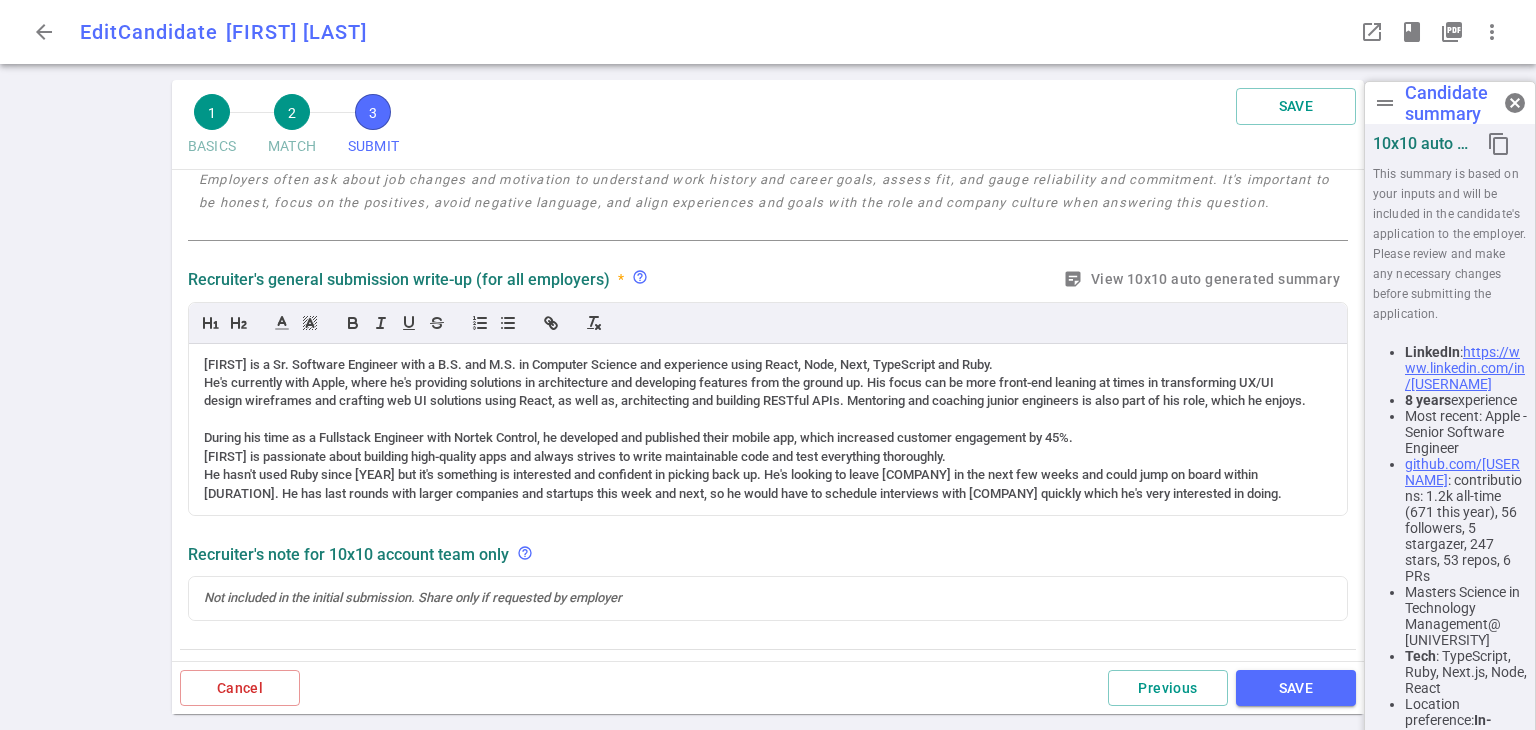scroll, scrollTop: 242, scrollLeft: 0, axis: vertical 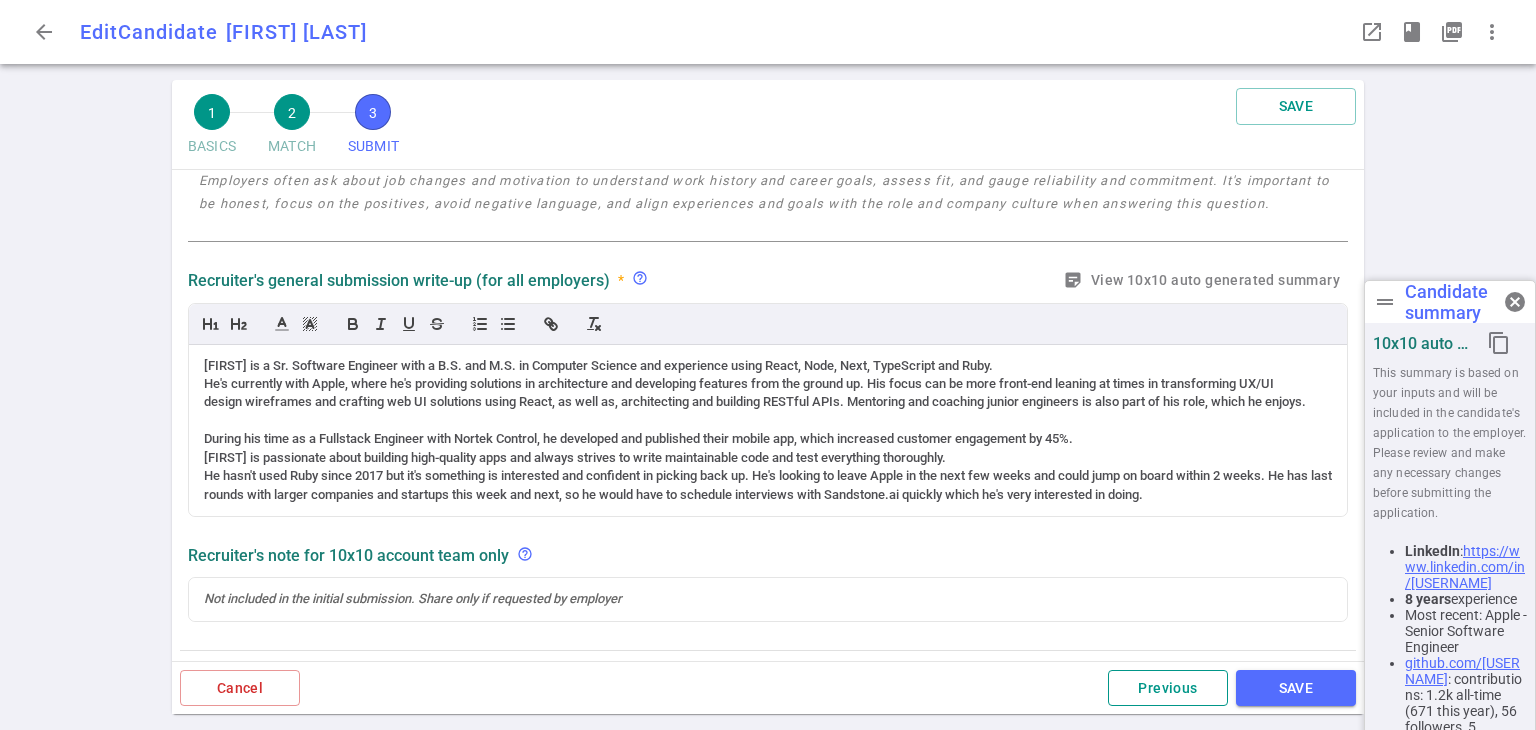 click on "Previous" at bounding box center [1168, 688] 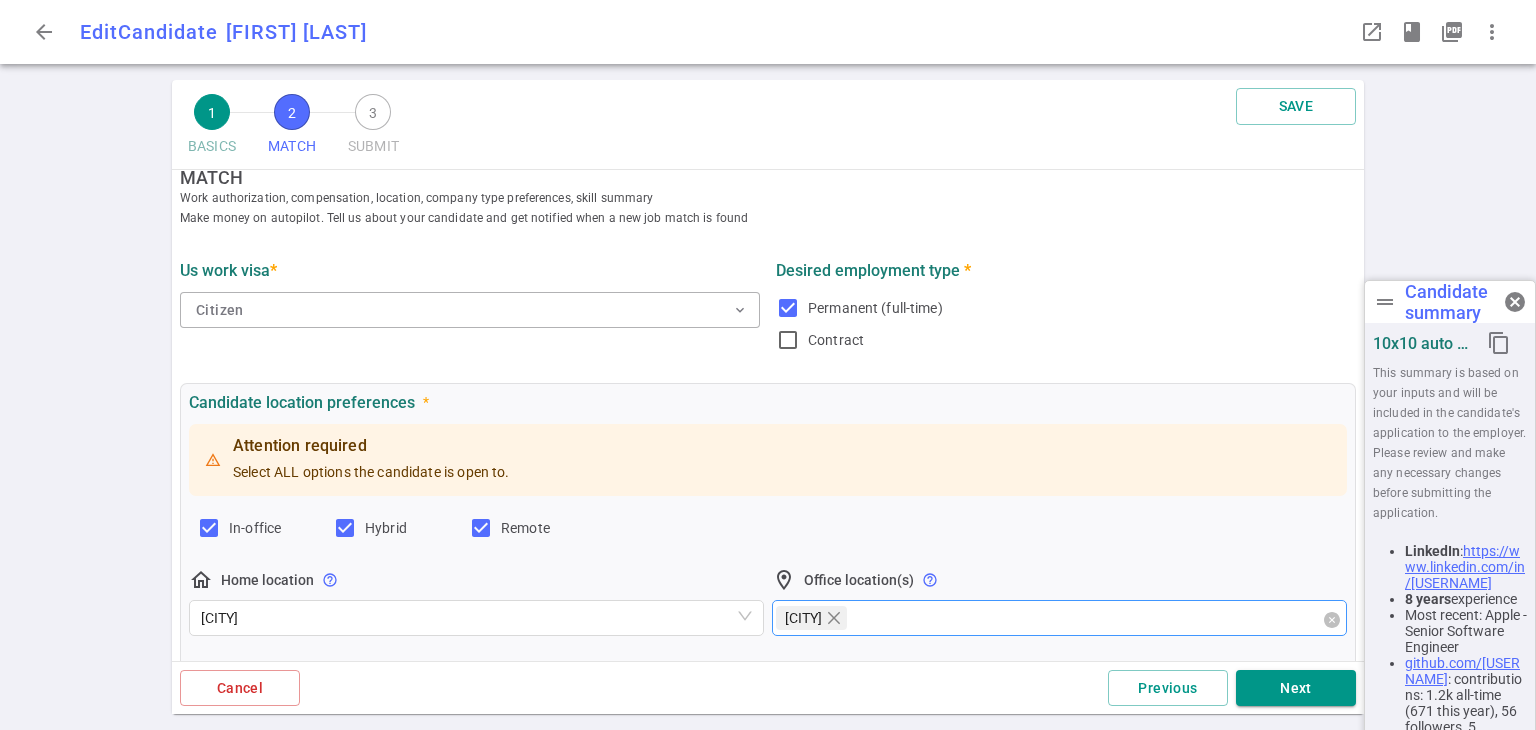 scroll, scrollTop: 0, scrollLeft: 0, axis: both 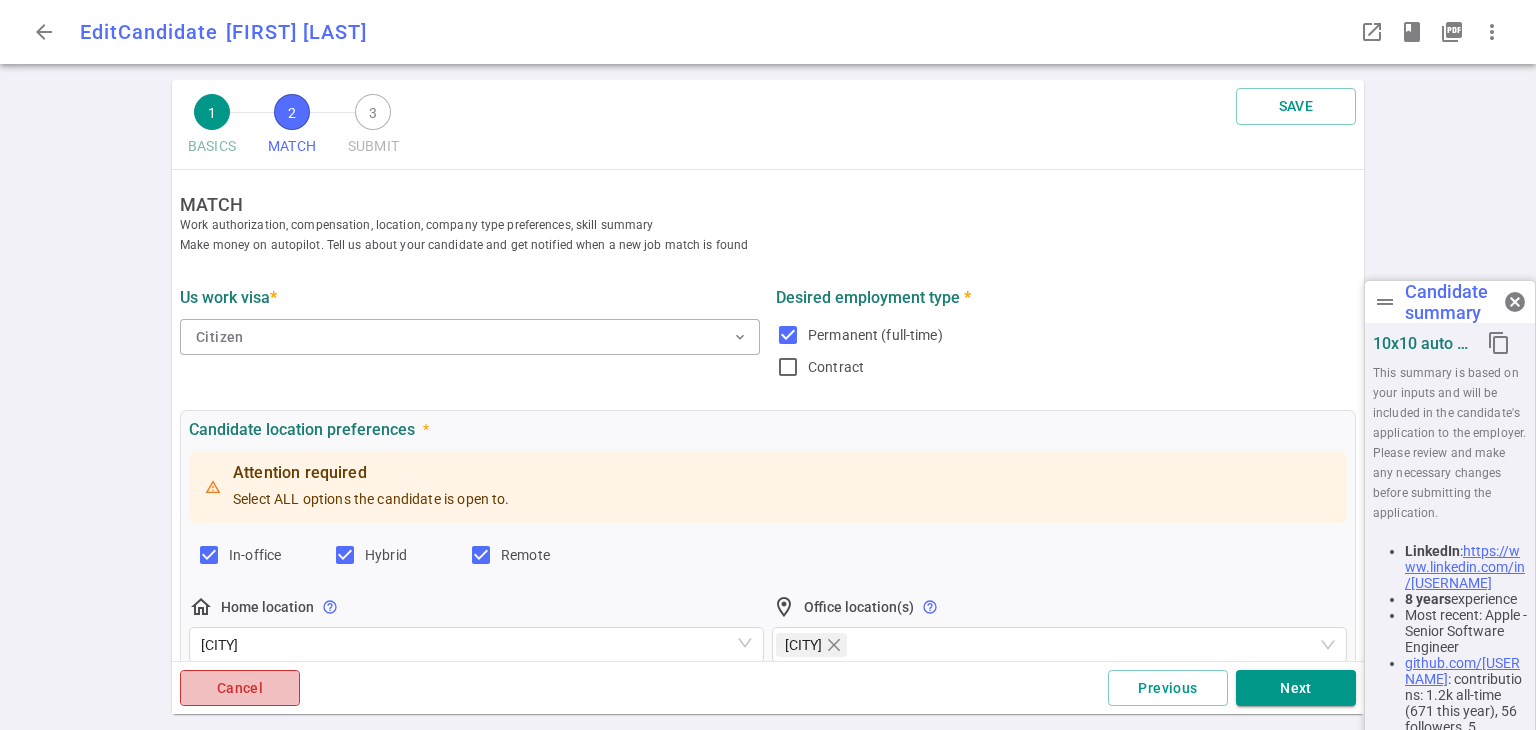 click on "Cancel" at bounding box center (240, 688) 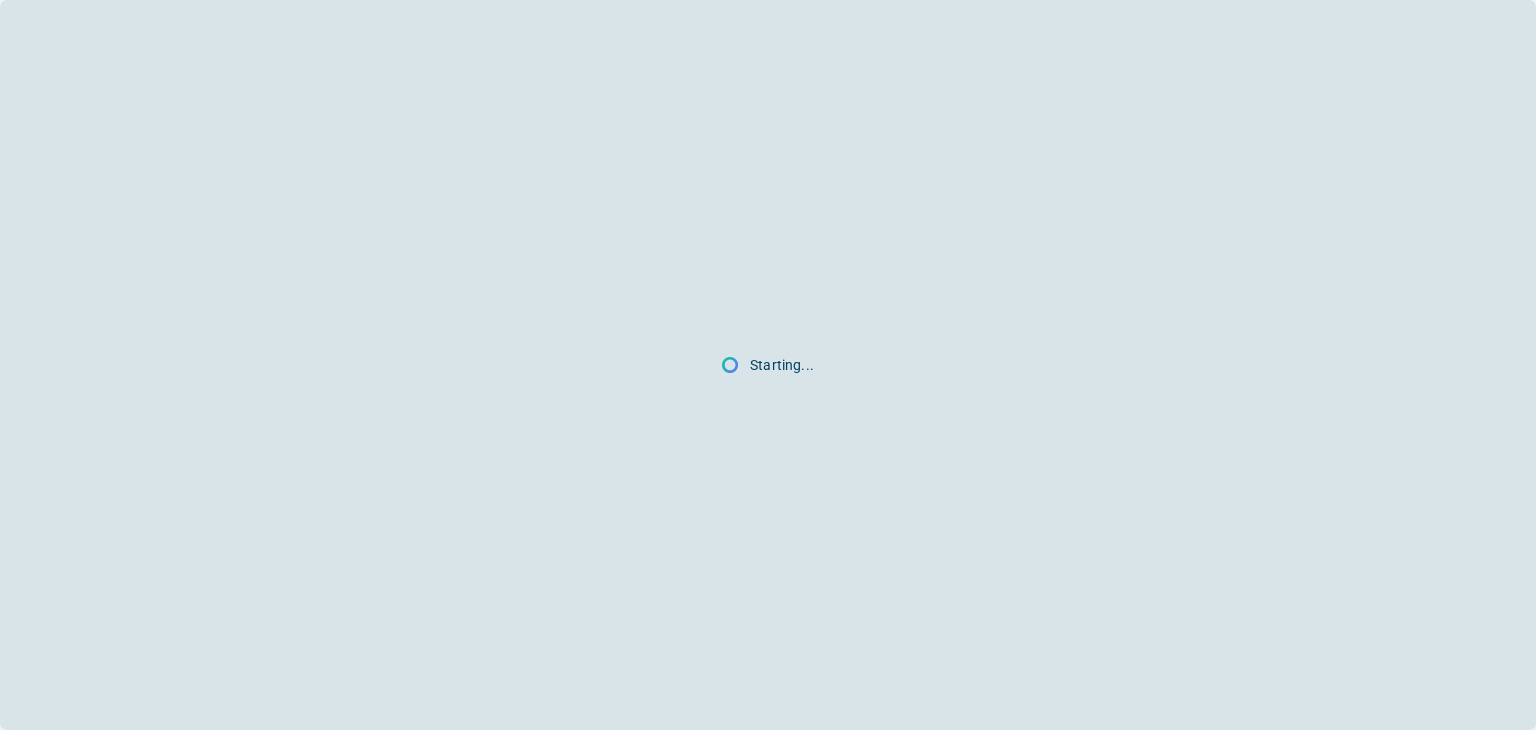 scroll, scrollTop: 0, scrollLeft: 0, axis: both 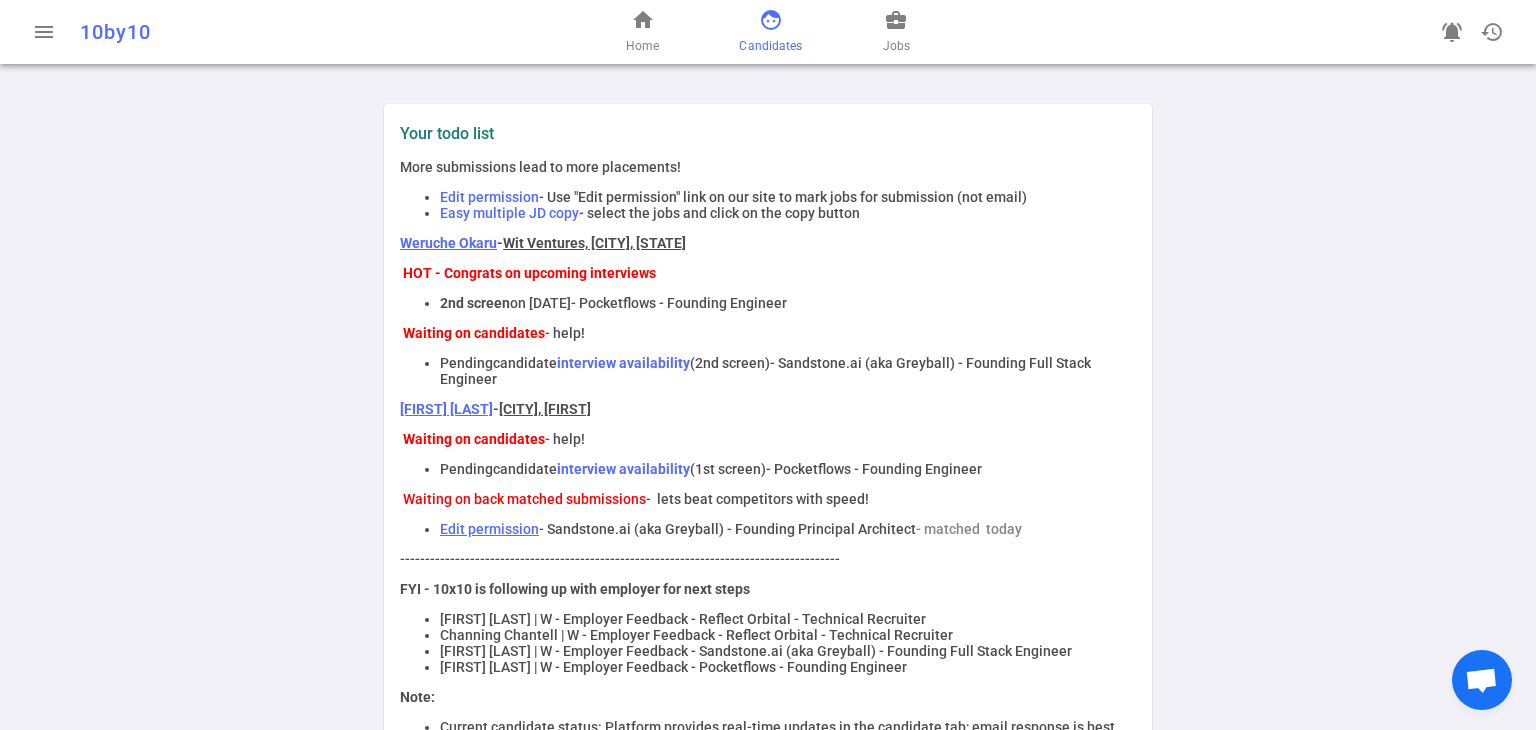 click on "face" at bounding box center (771, 20) 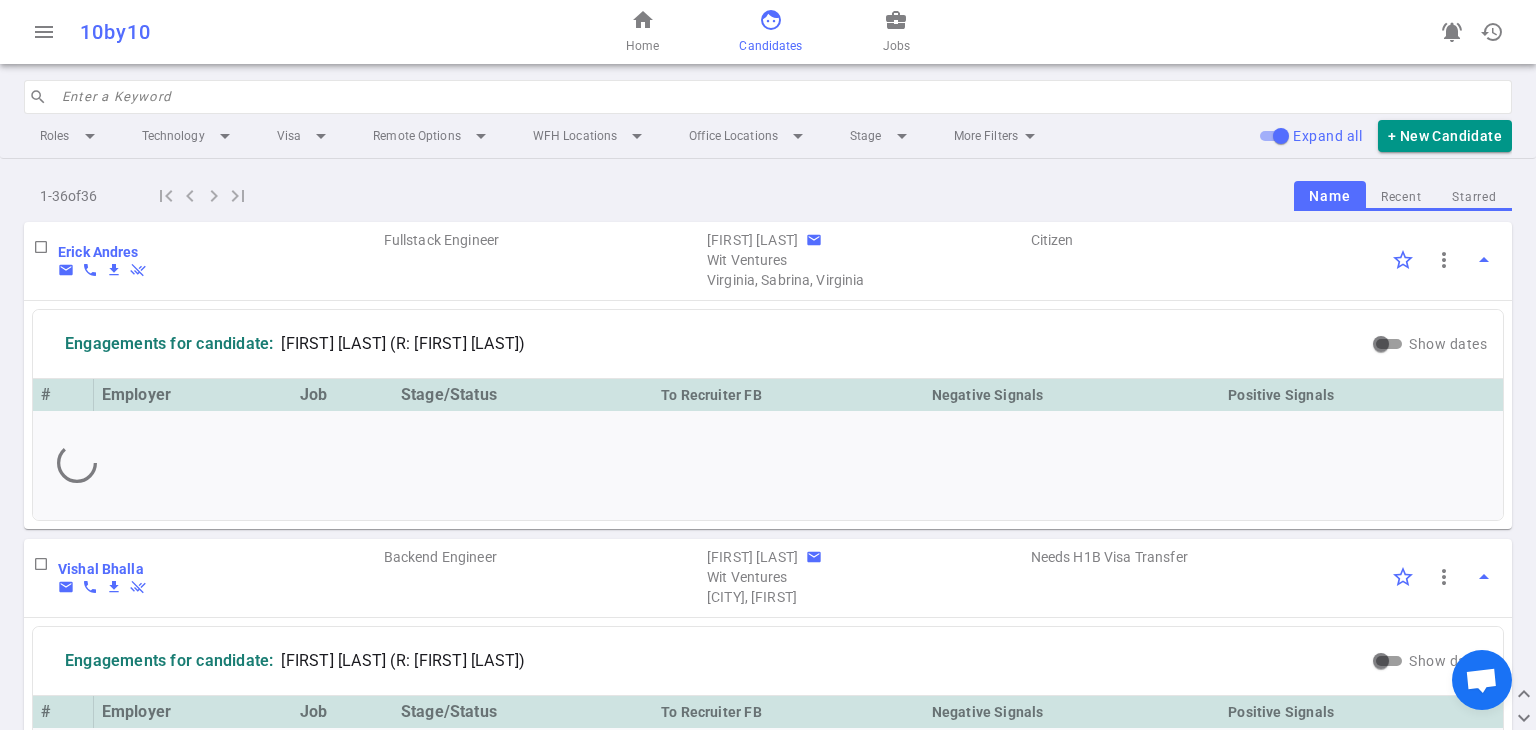 scroll, scrollTop: 0, scrollLeft: 0, axis: both 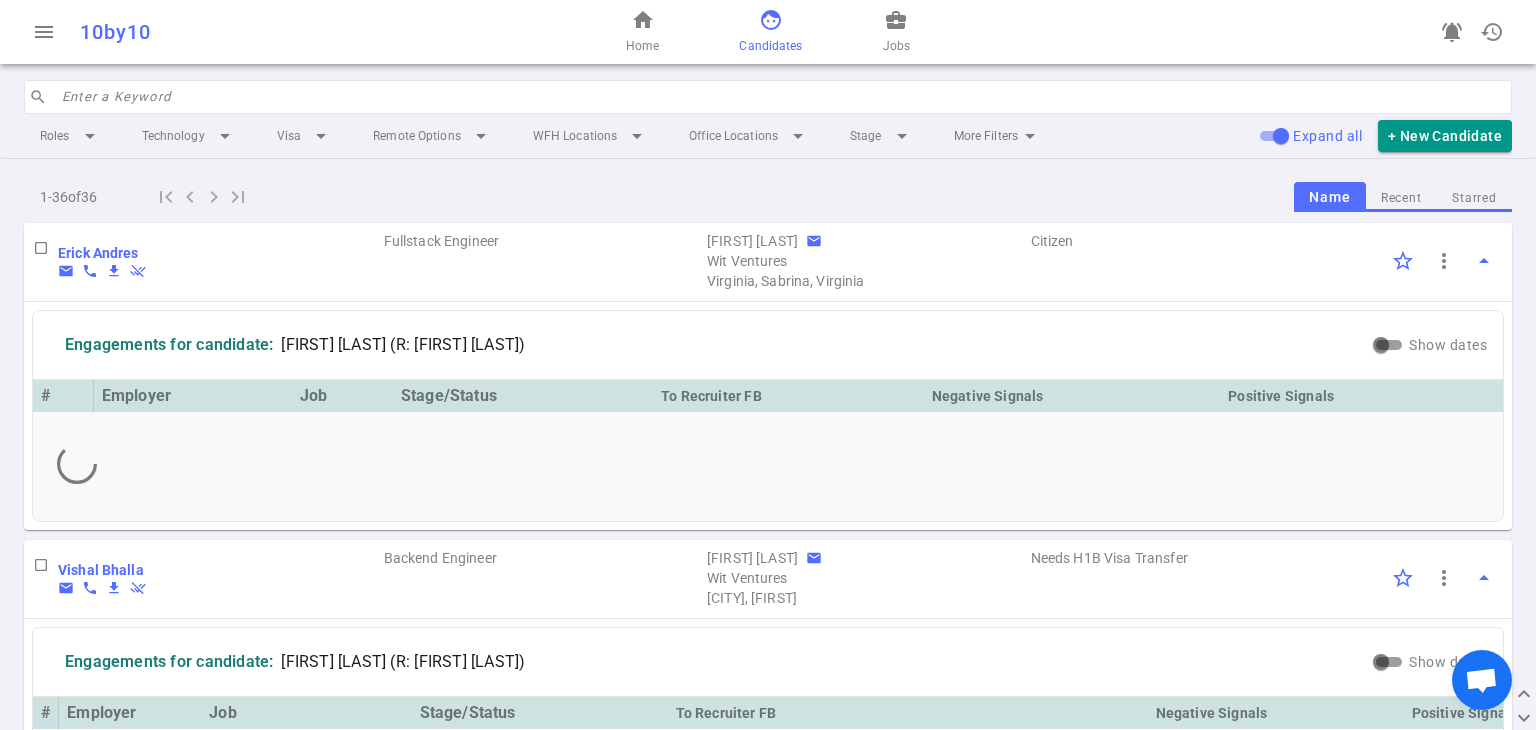 click at bounding box center [781, 97] 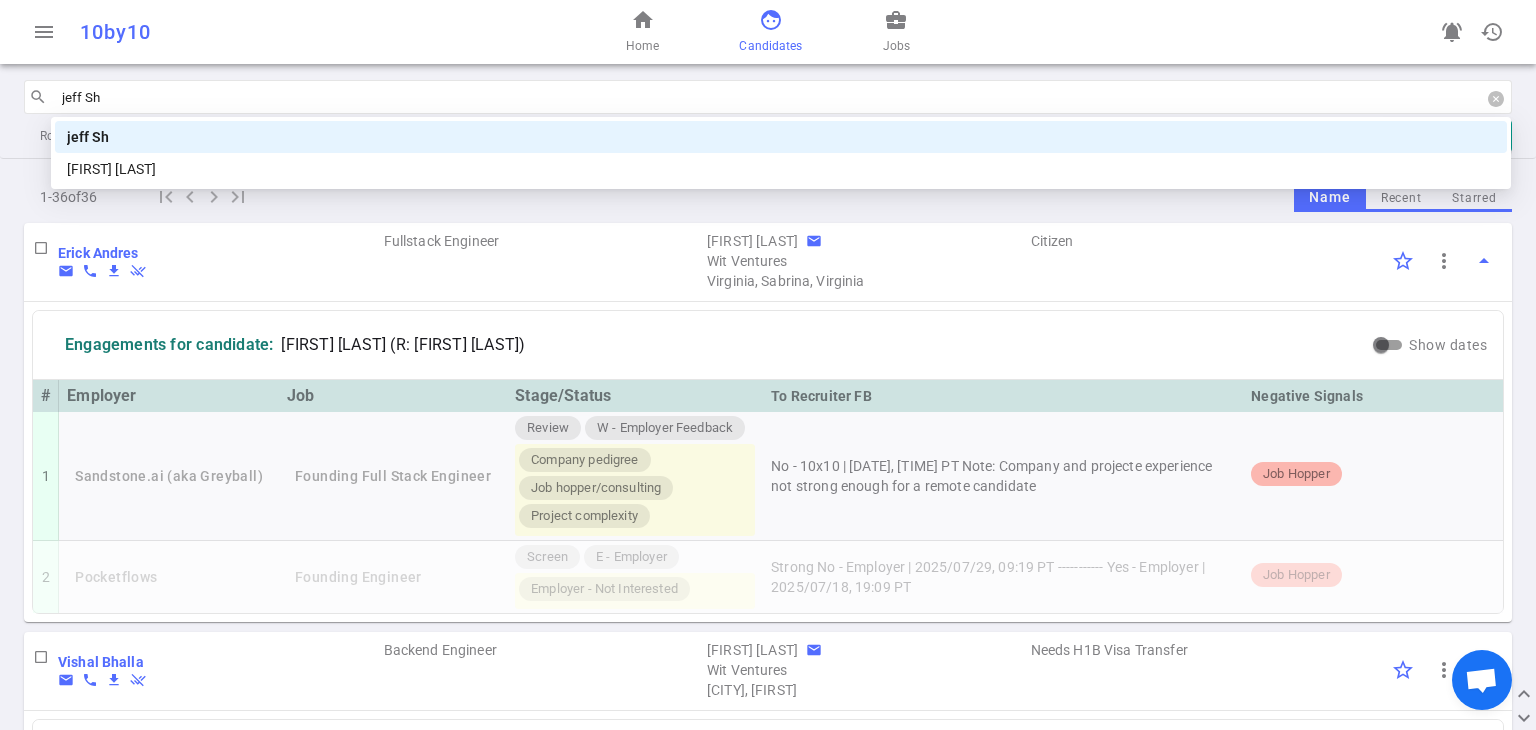 type on "jeff Sho" 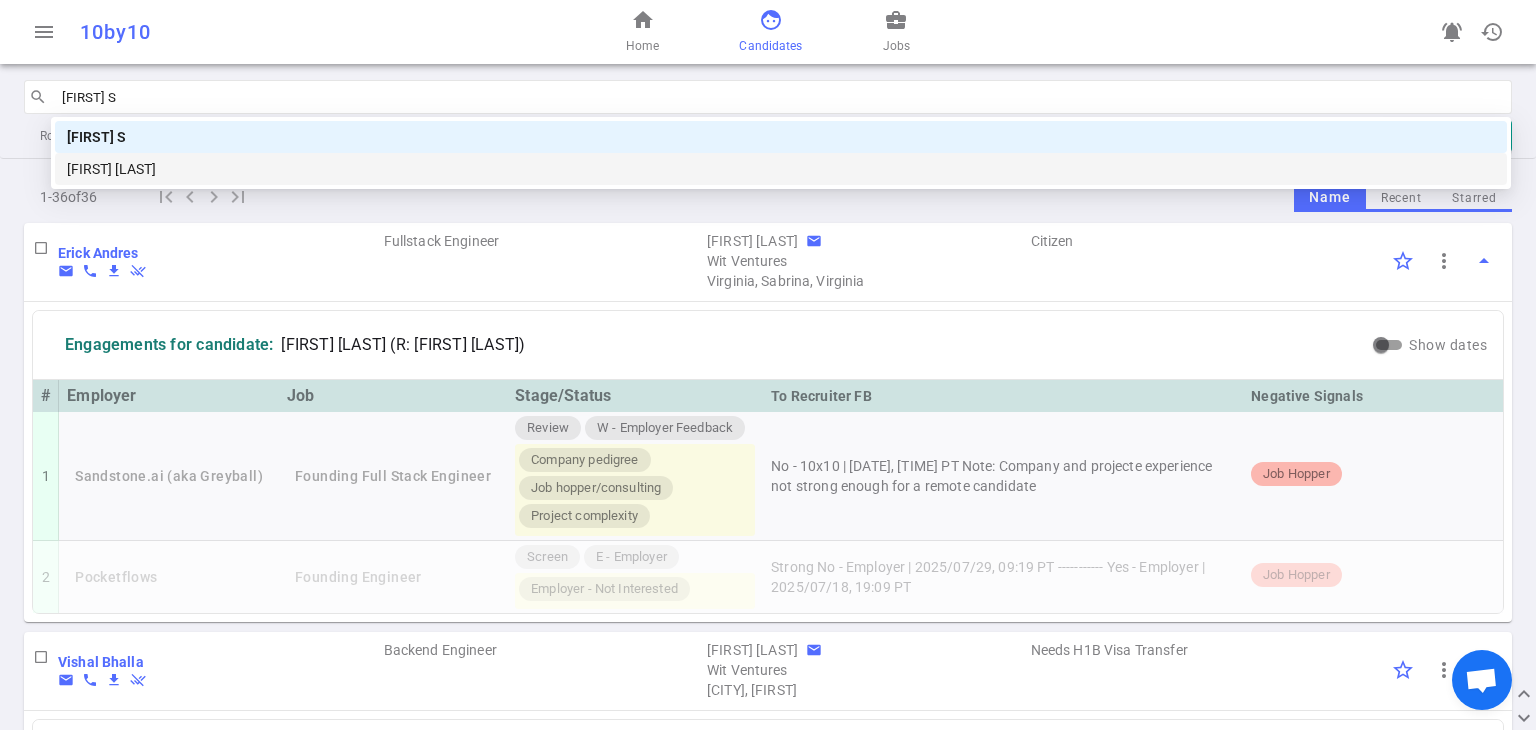 click on "[FIRST] [LAST]" at bounding box center (781, 169) 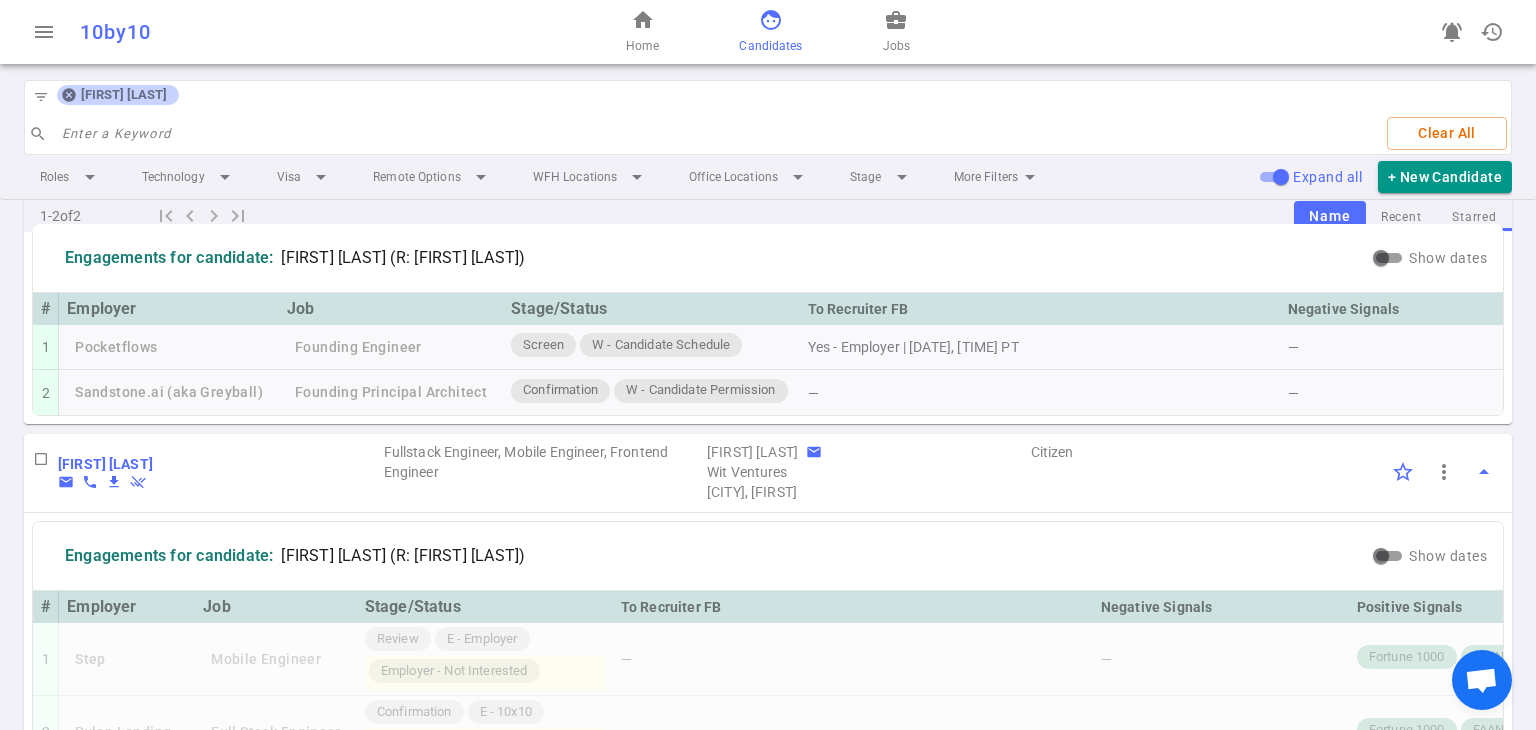 scroll, scrollTop: 67, scrollLeft: 0, axis: vertical 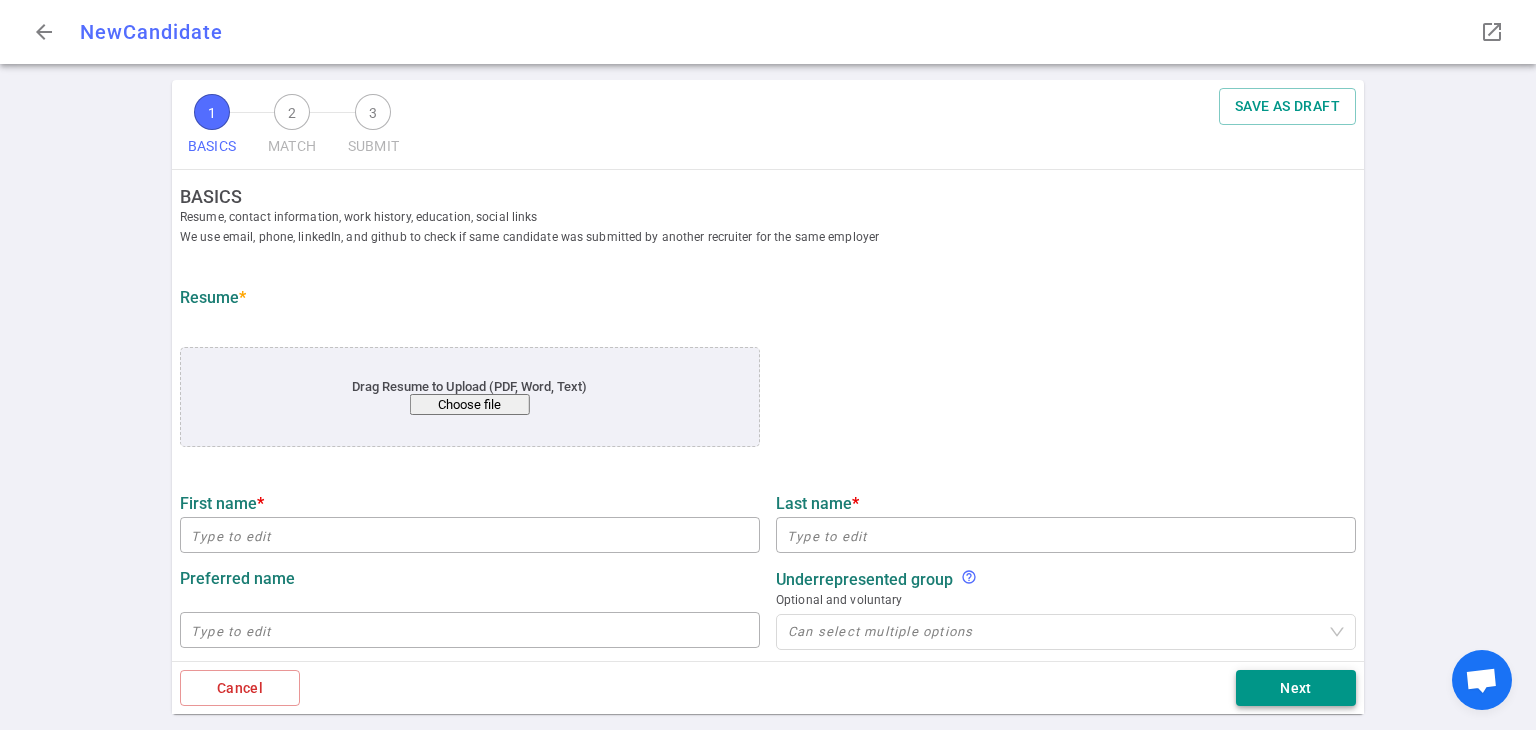 type on "Jeff" 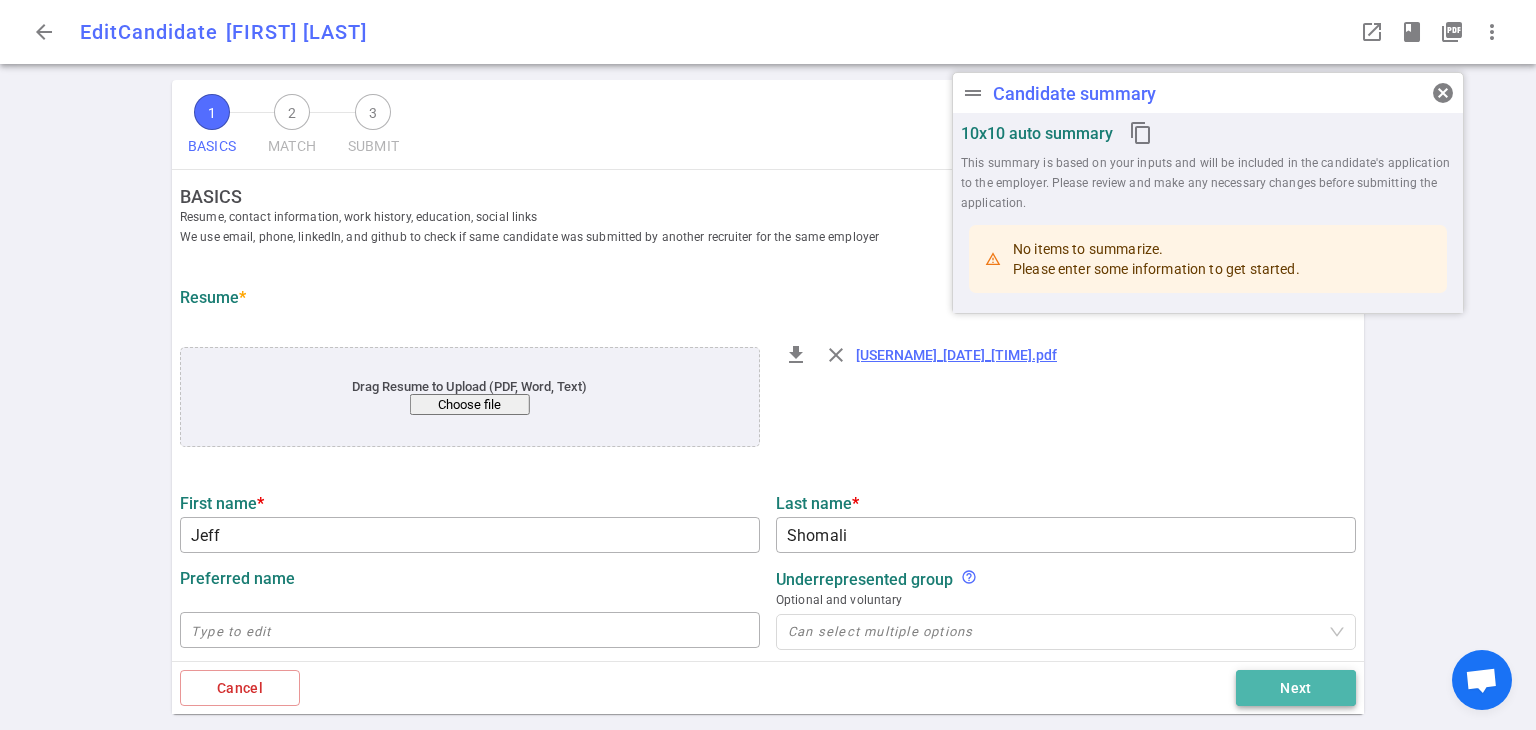 click on "Next" at bounding box center (1296, 688) 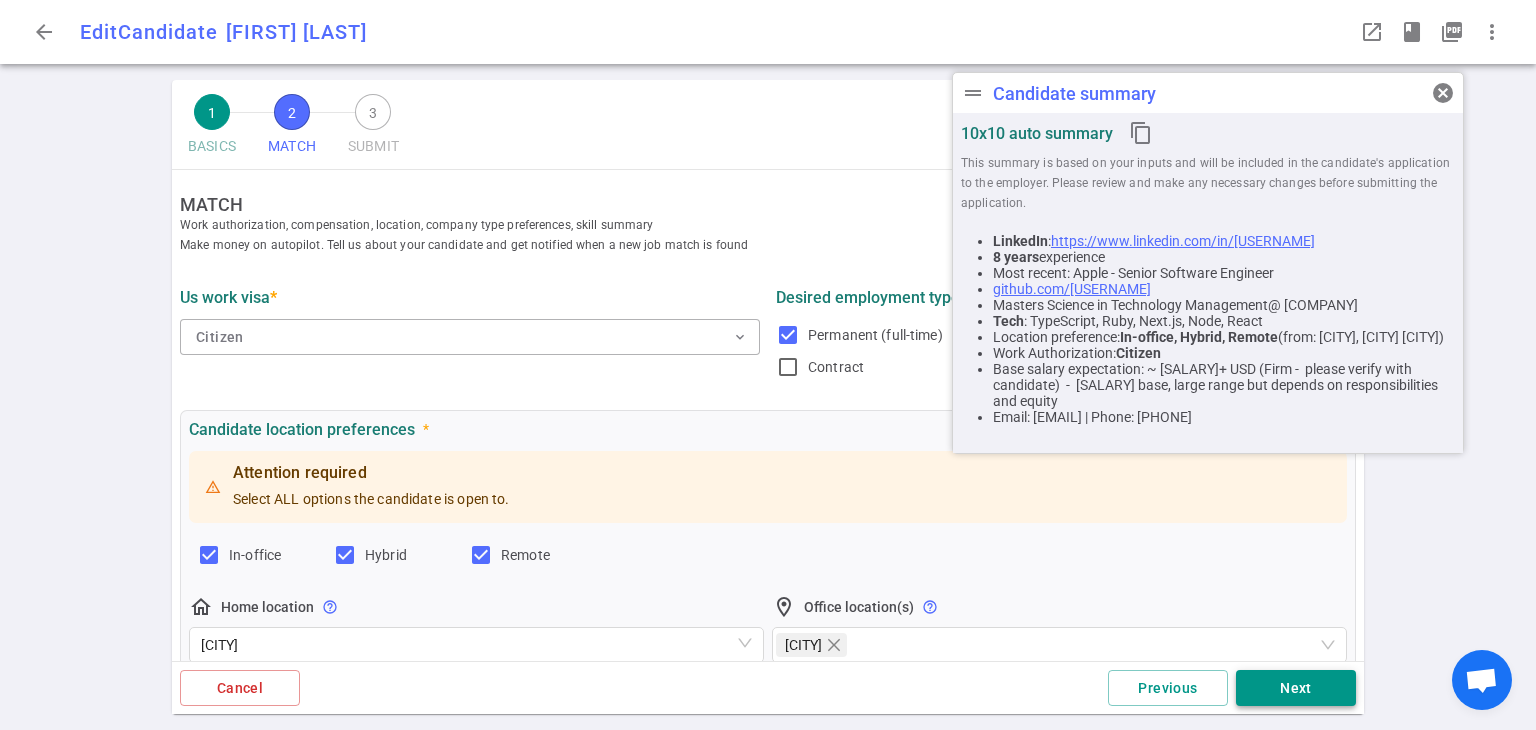 click on "Next" at bounding box center (1296, 688) 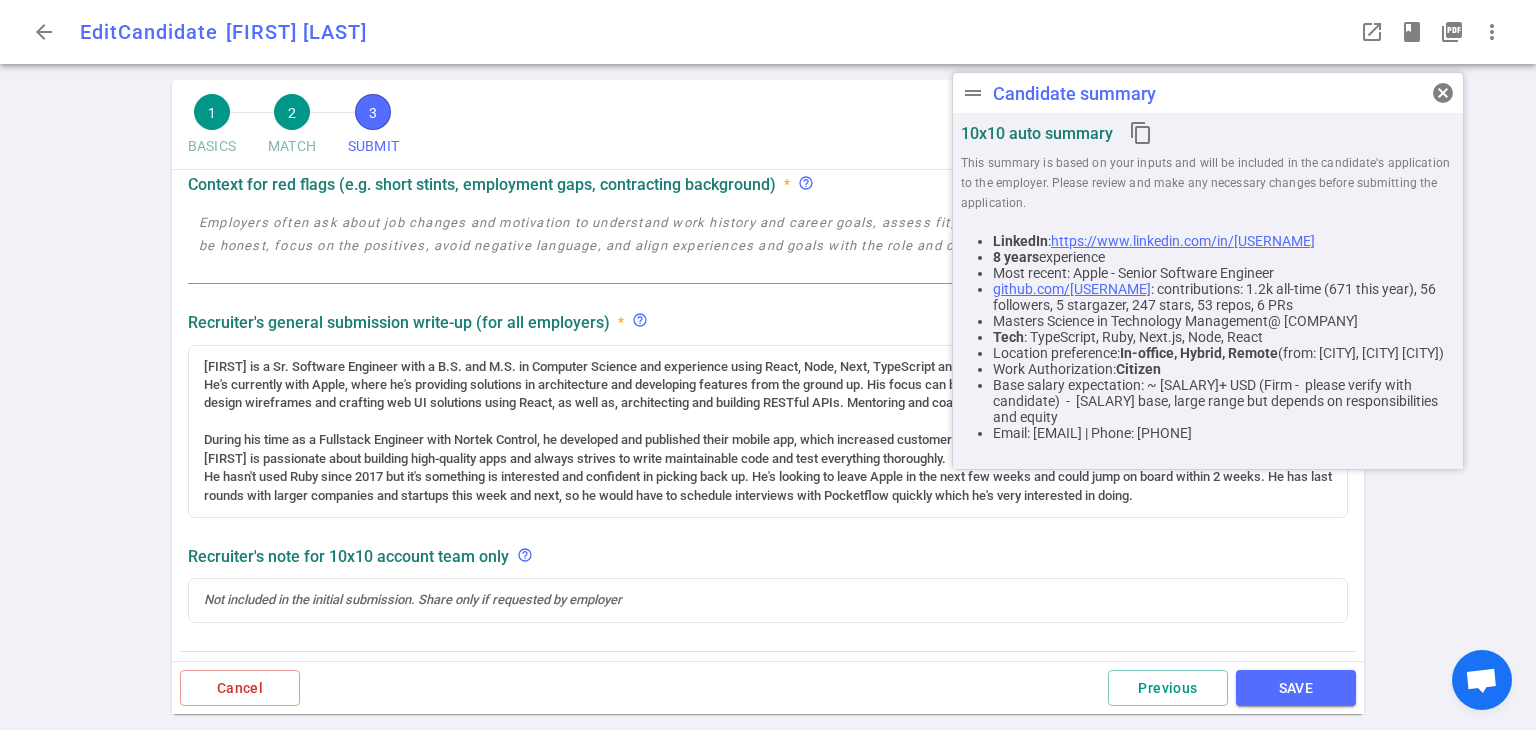 scroll, scrollTop: 199, scrollLeft: 0, axis: vertical 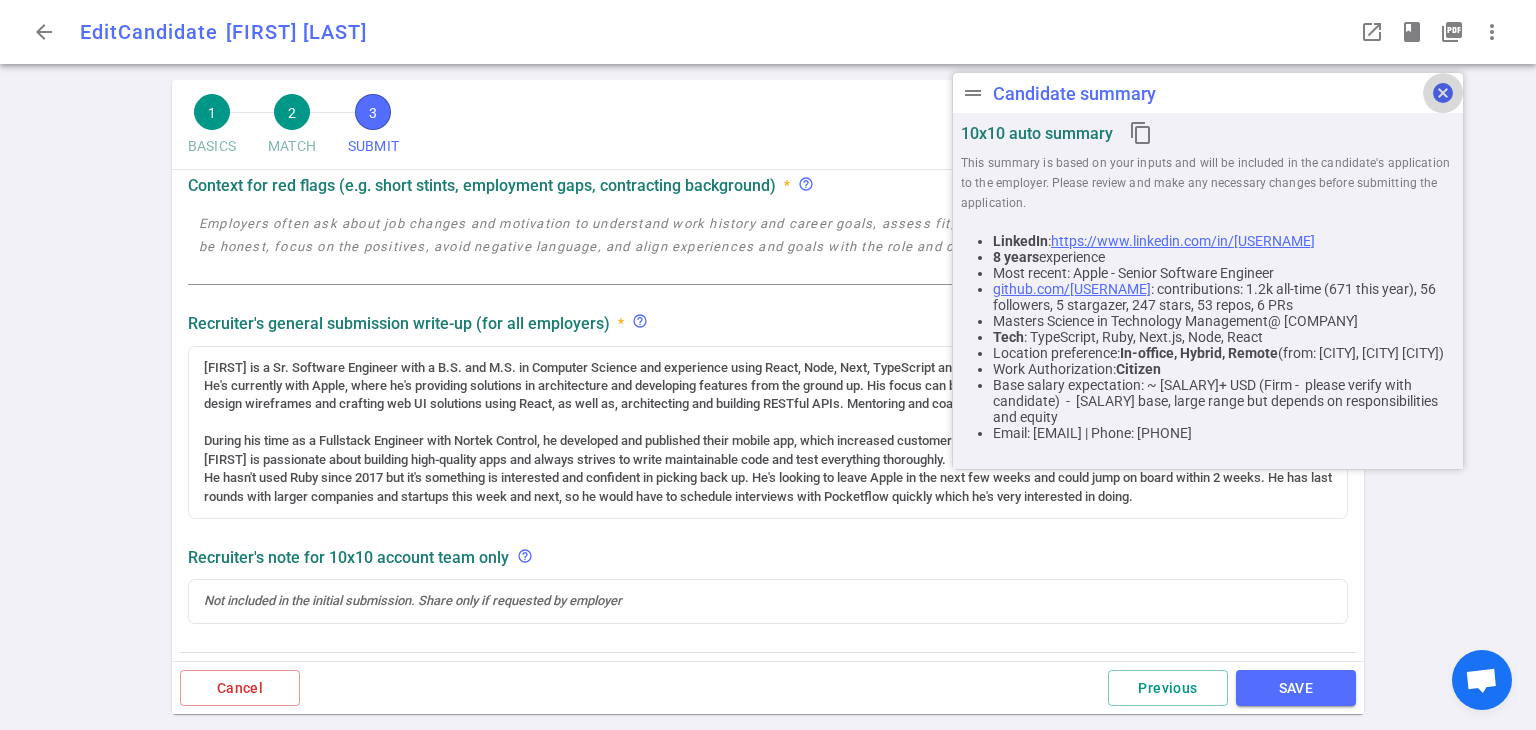 click on "cancel" at bounding box center (1443, 93) 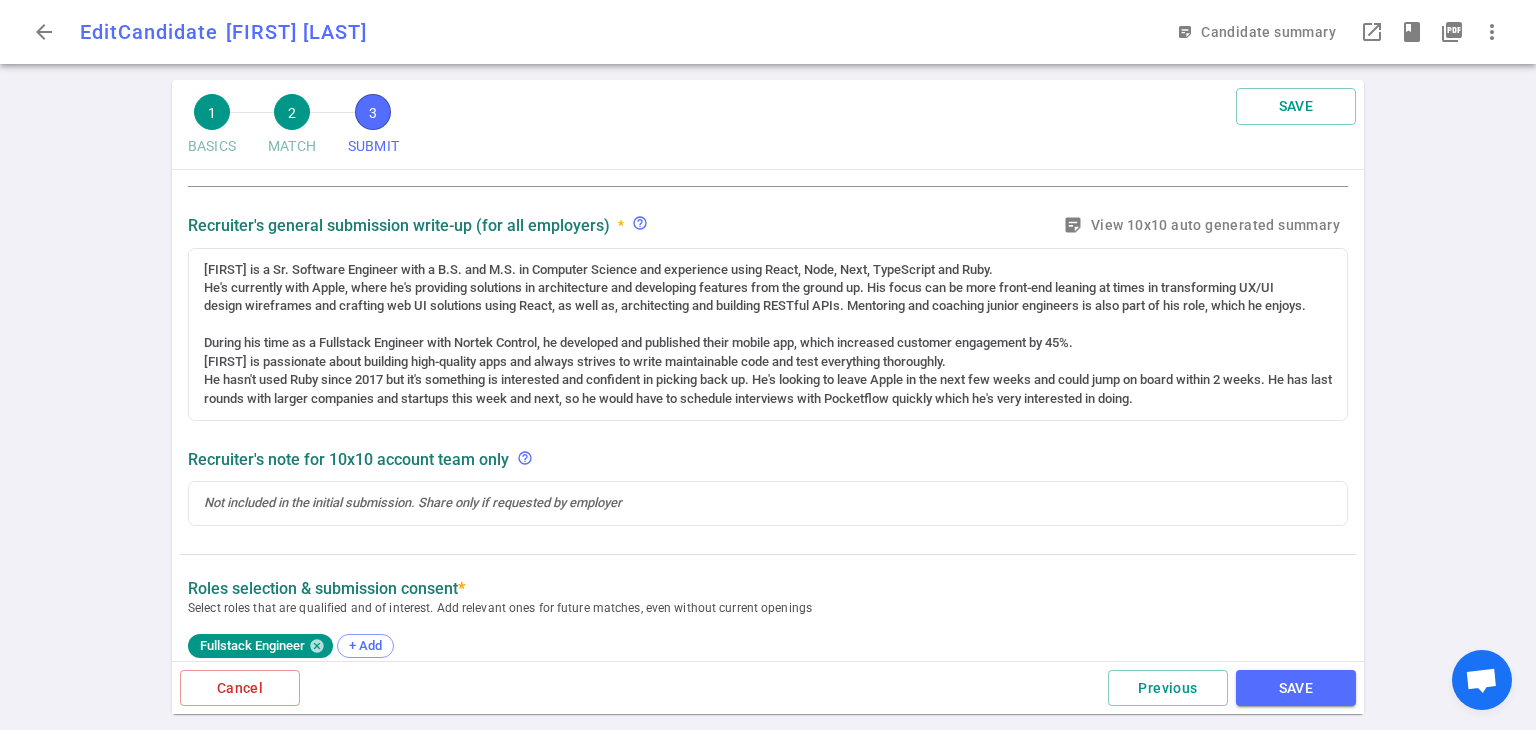 scroll, scrollTop: 298, scrollLeft: 0, axis: vertical 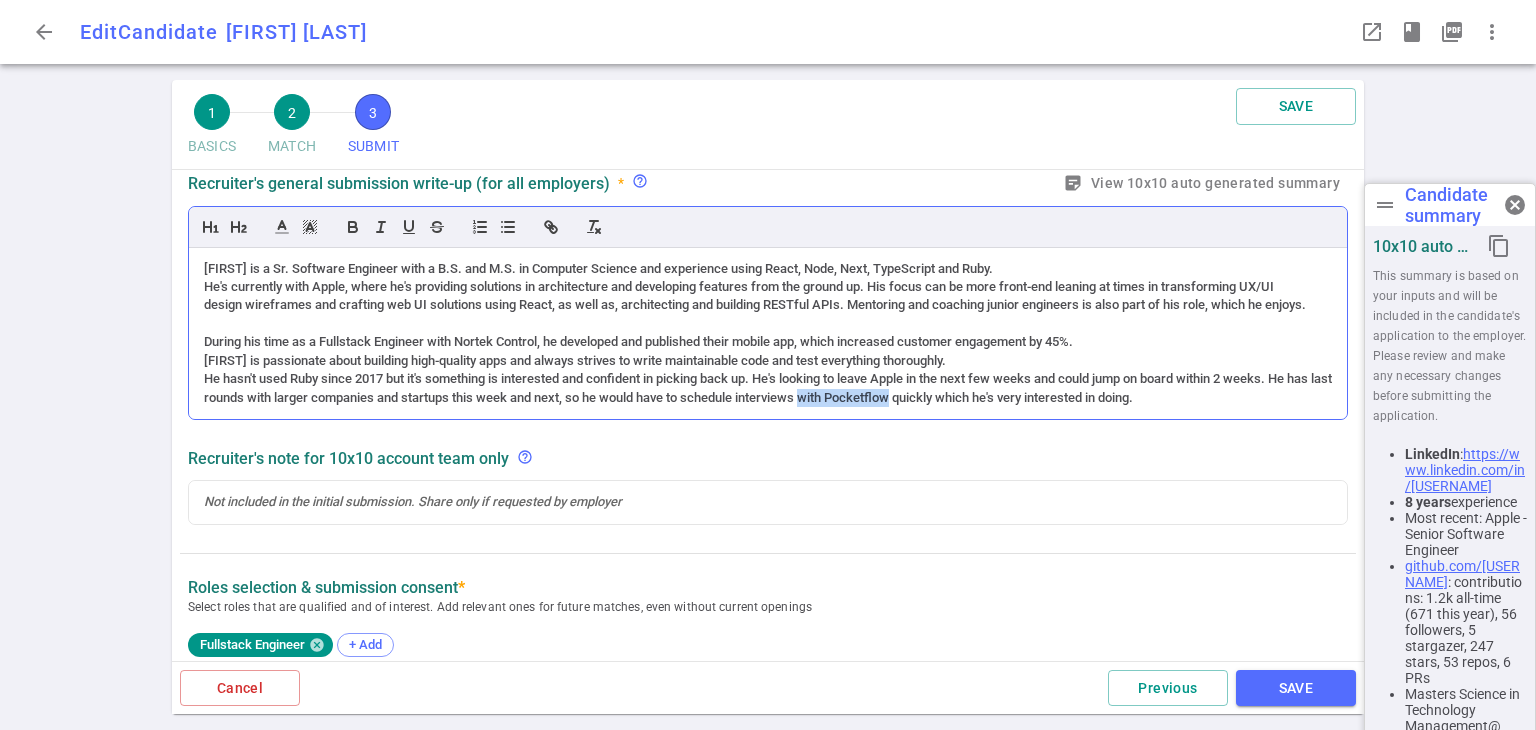 drag, startPoint x: 858, startPoint y: 417, endPoint x: 944, endPoint y: 418, distance: 86.00581 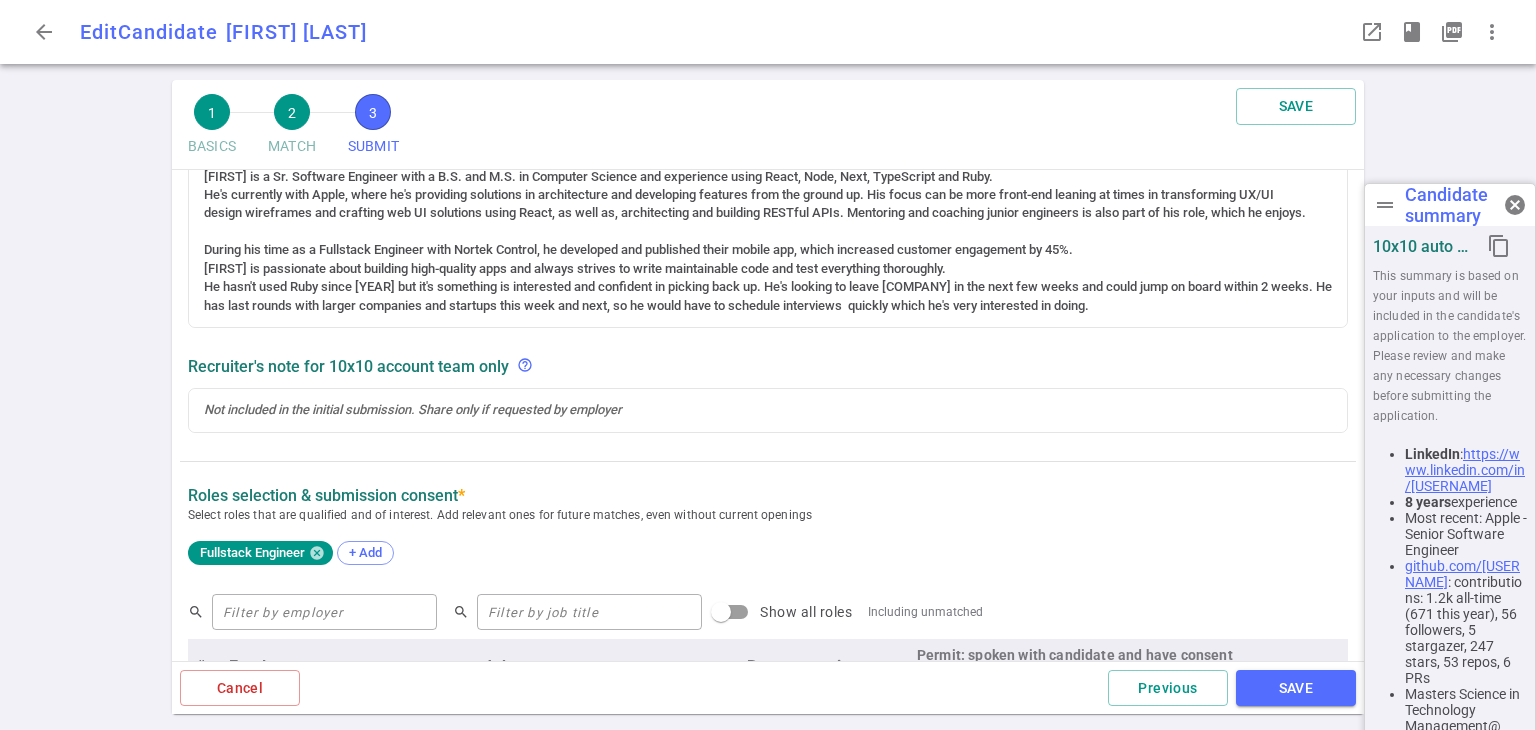 scroll, scrollTop: 438, scrollLeft: 0, axis: vertical 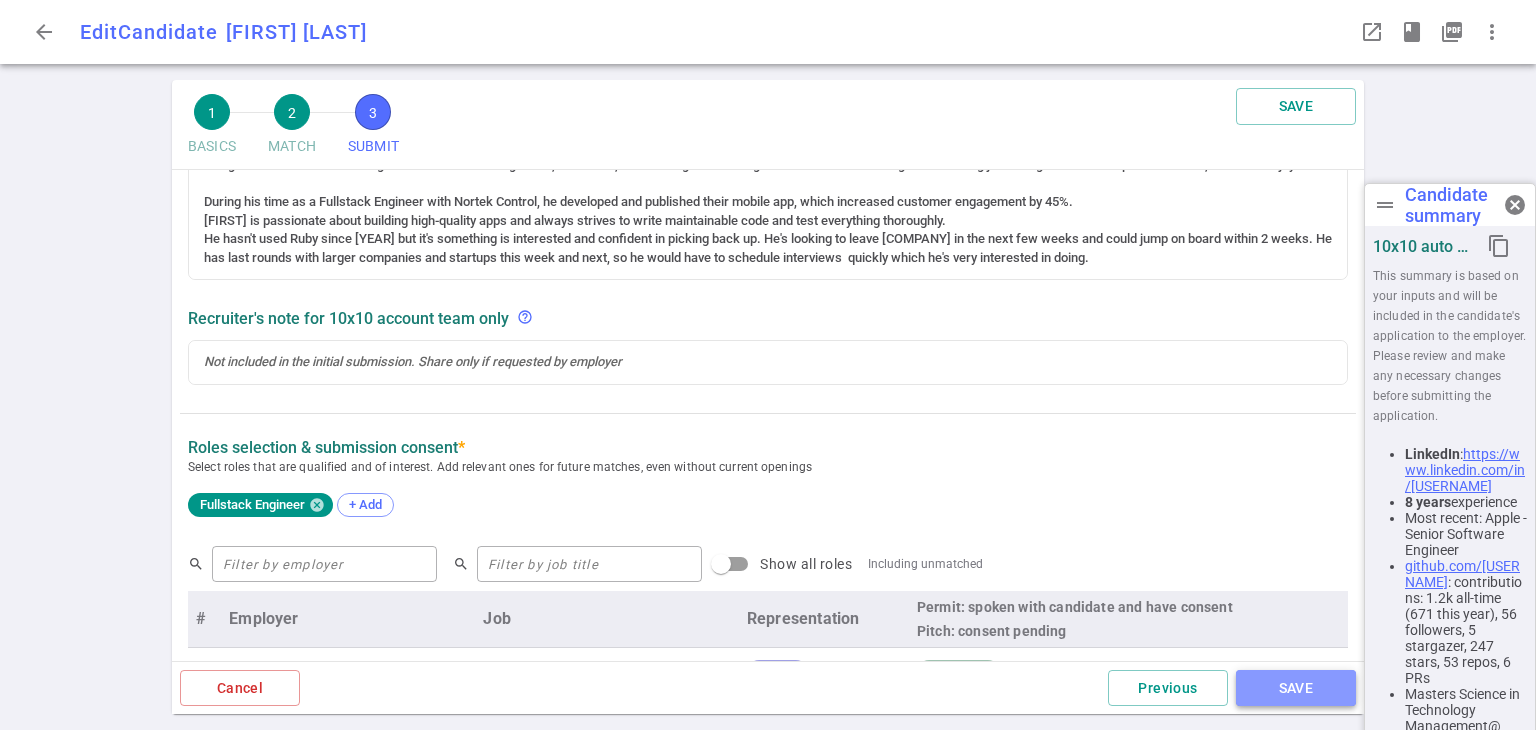 click on "SAVE" at bounding box center (1296, 688) 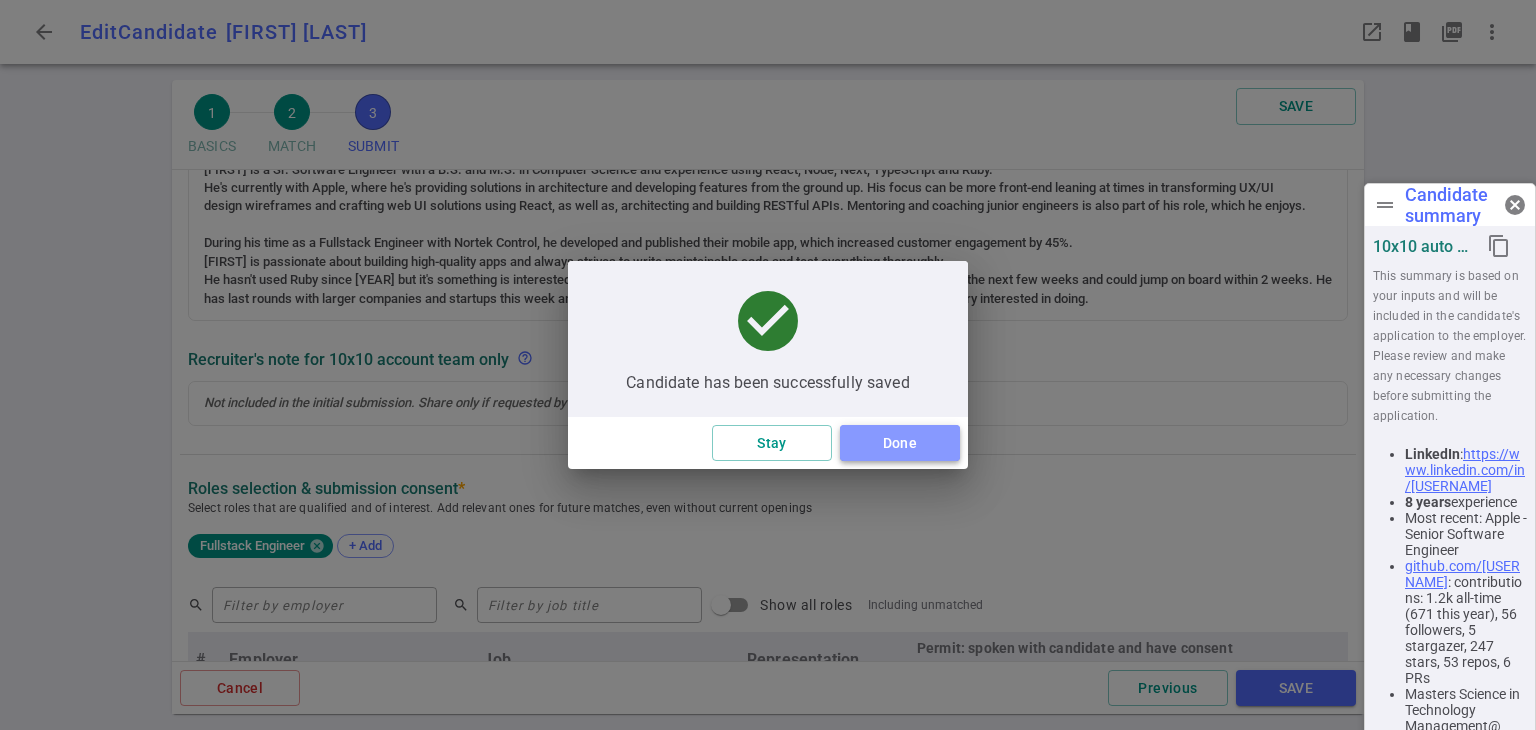 click on "Done" at bounding box center [900, 443] 